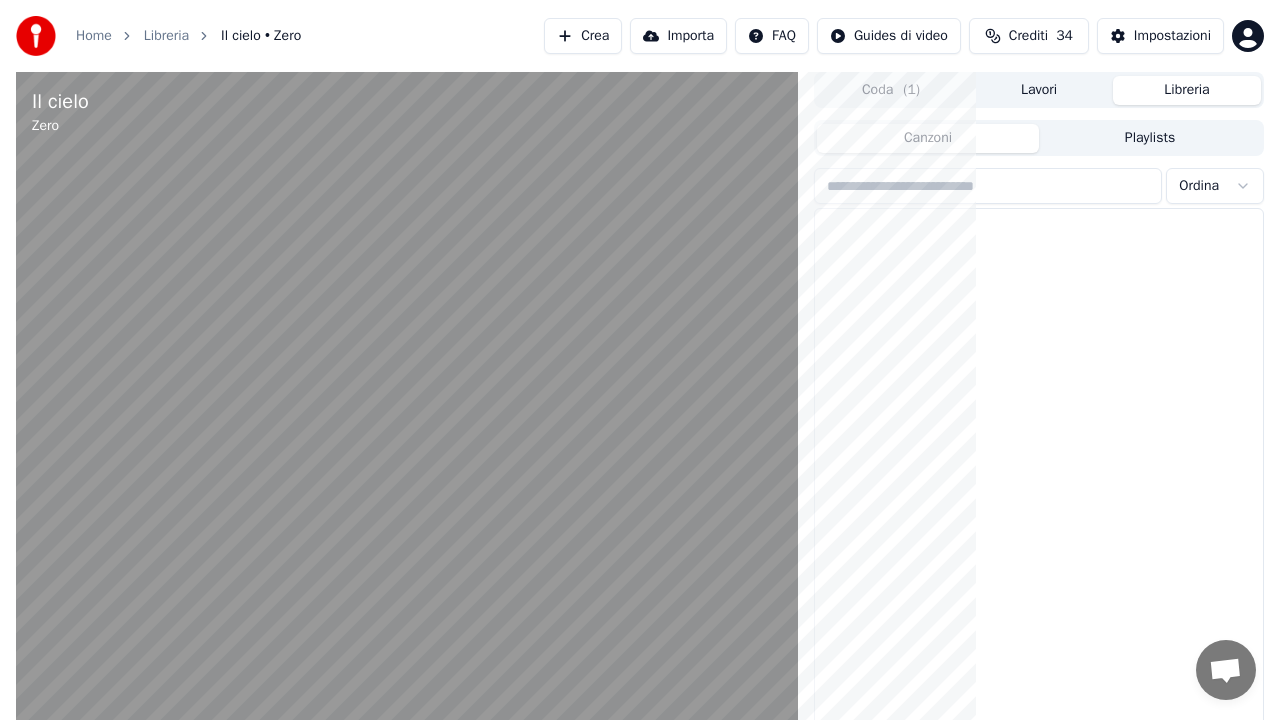 scroll, scrollTop: 28, scrollLeft: 0, axis: vertical 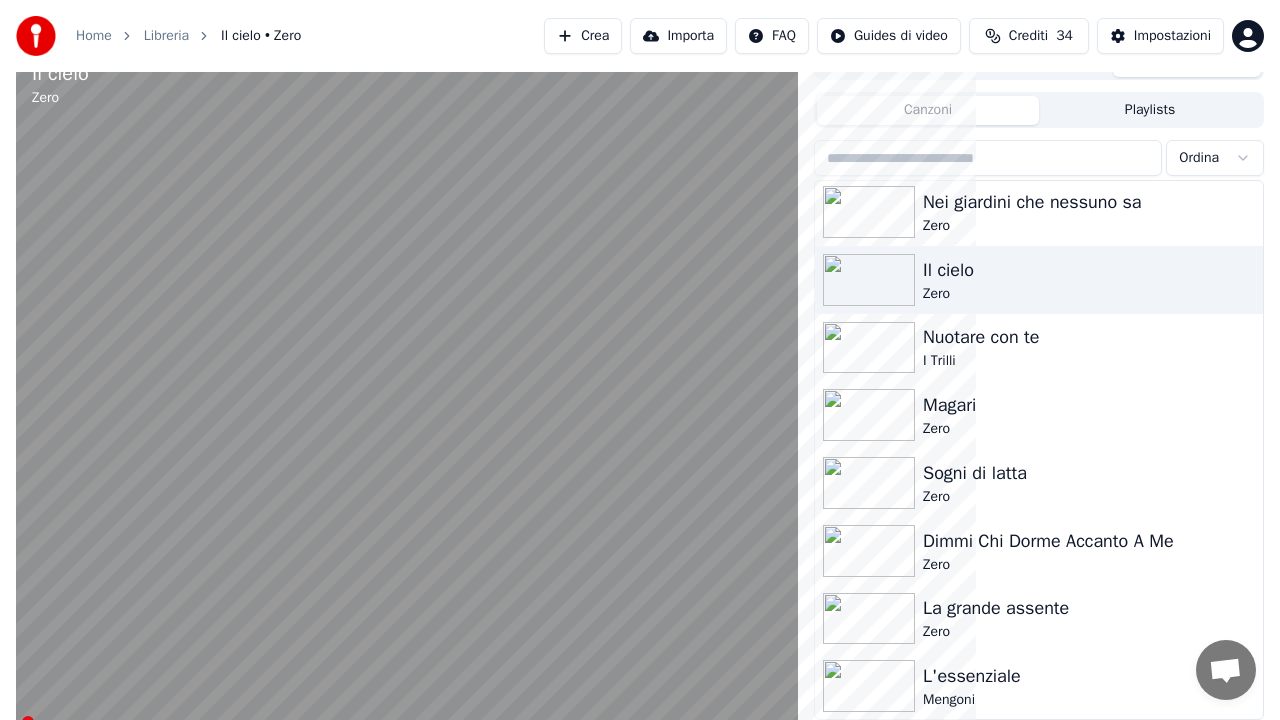 click at bounding box center (19, 722) 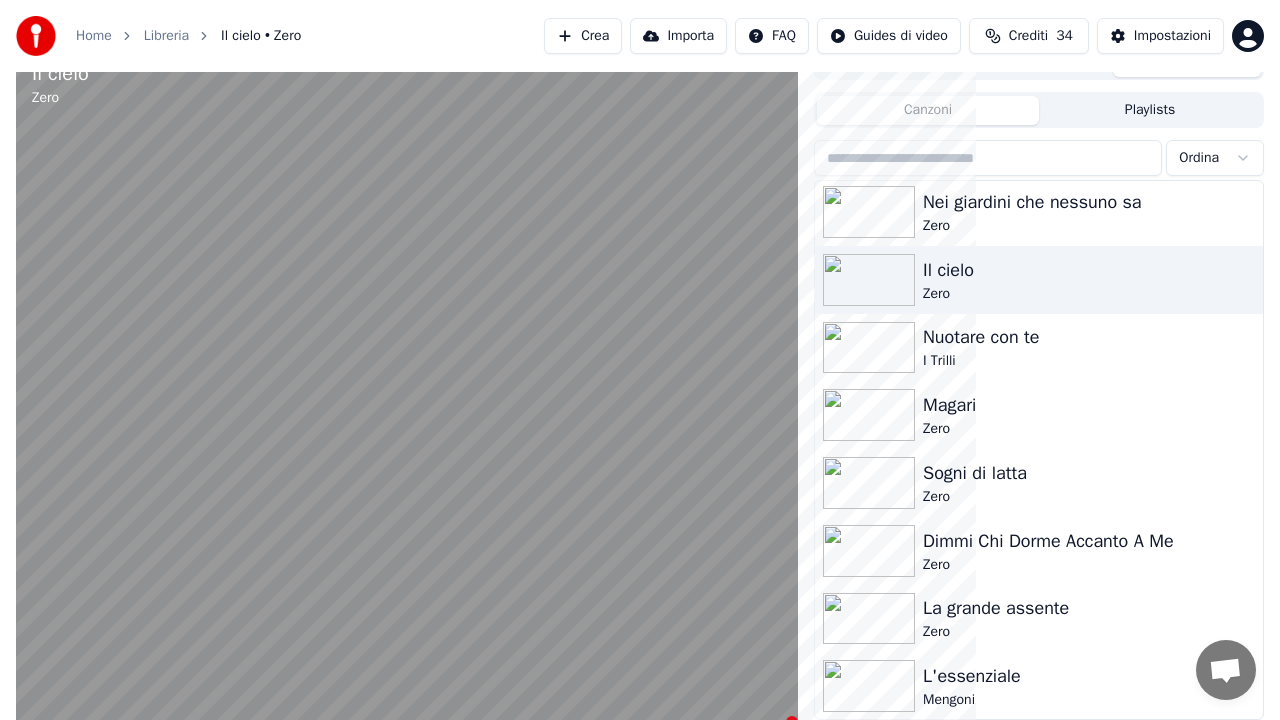 click at bounding box center [407, 722] 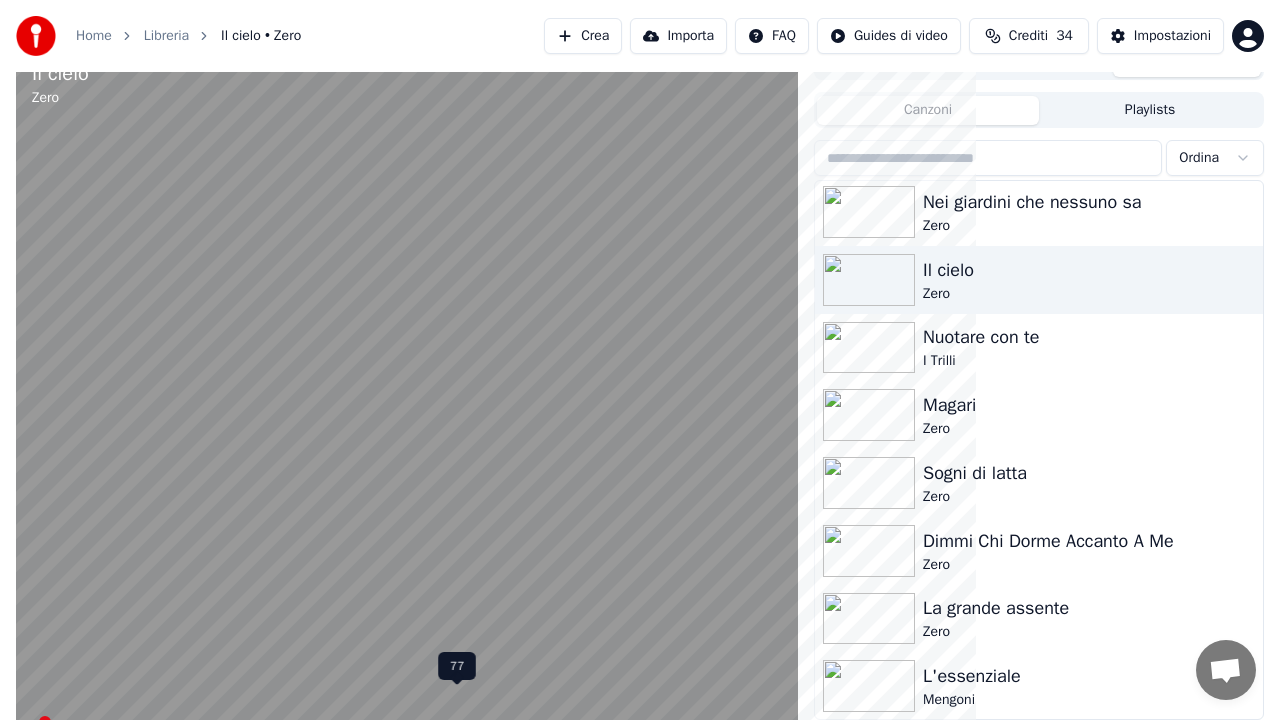 click at bounding box center (469, 744) 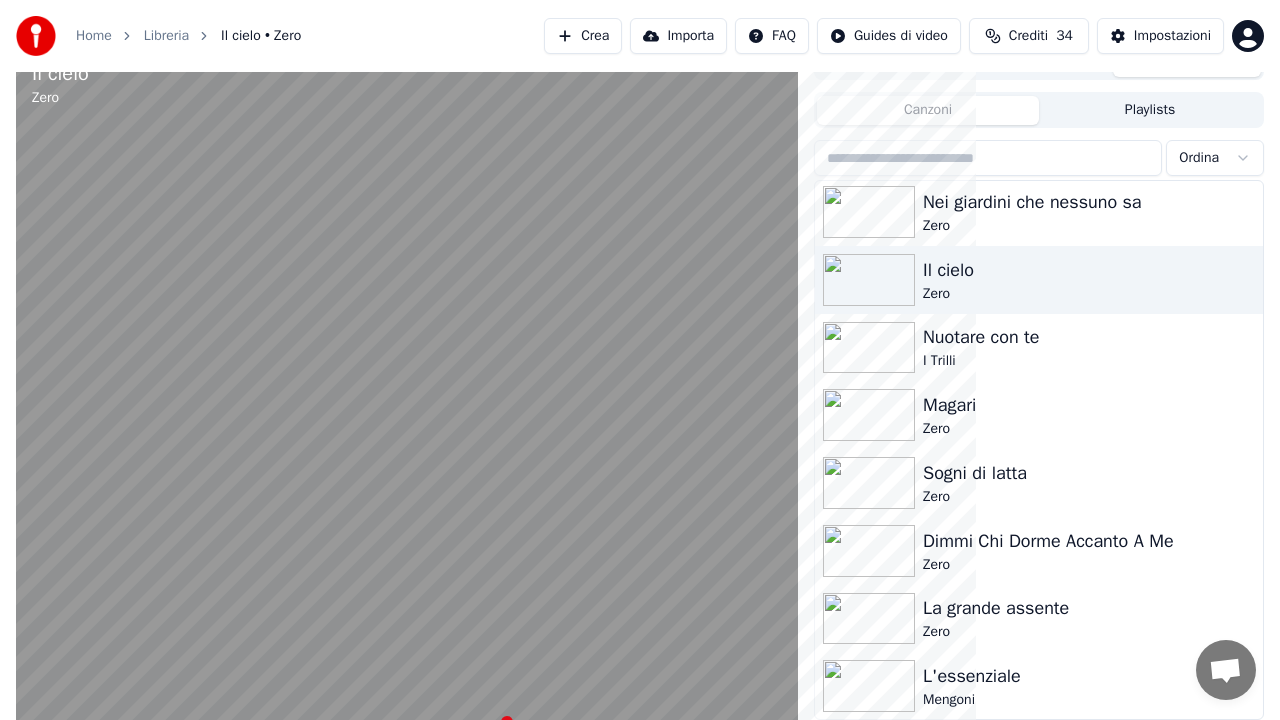 click at bounding box center (407, 404) 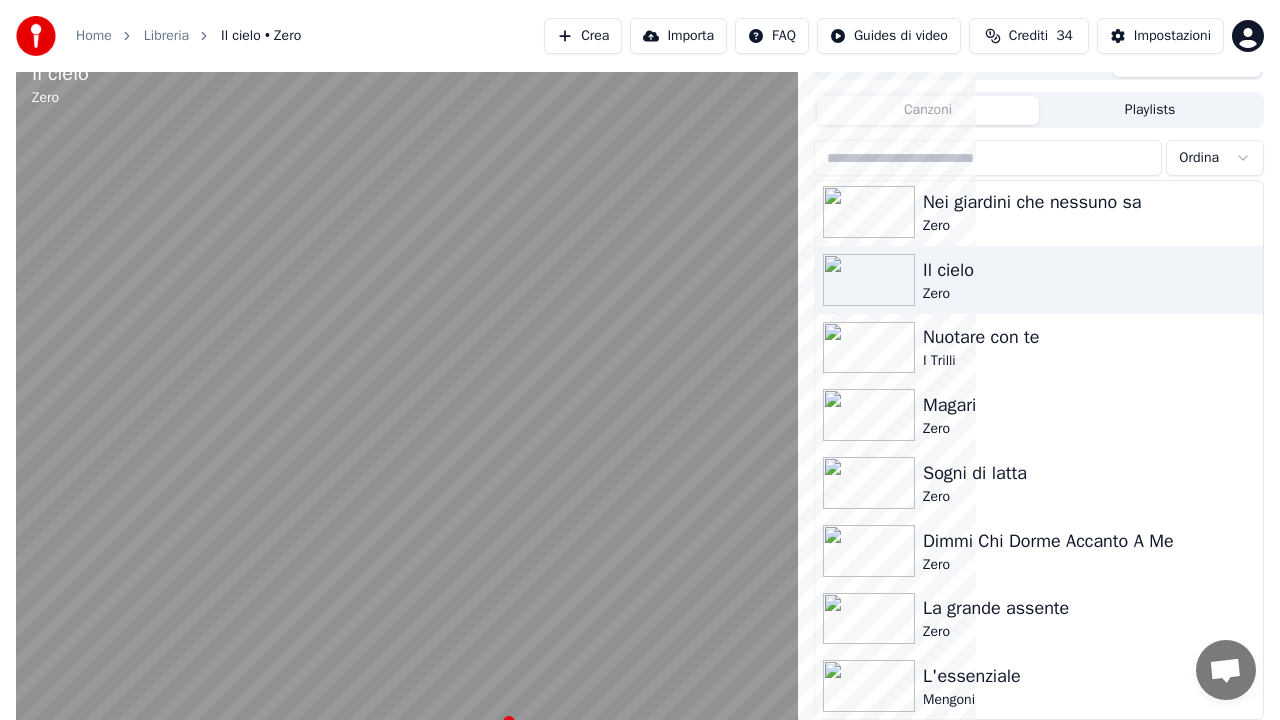 click at bounding box center (407, 404) 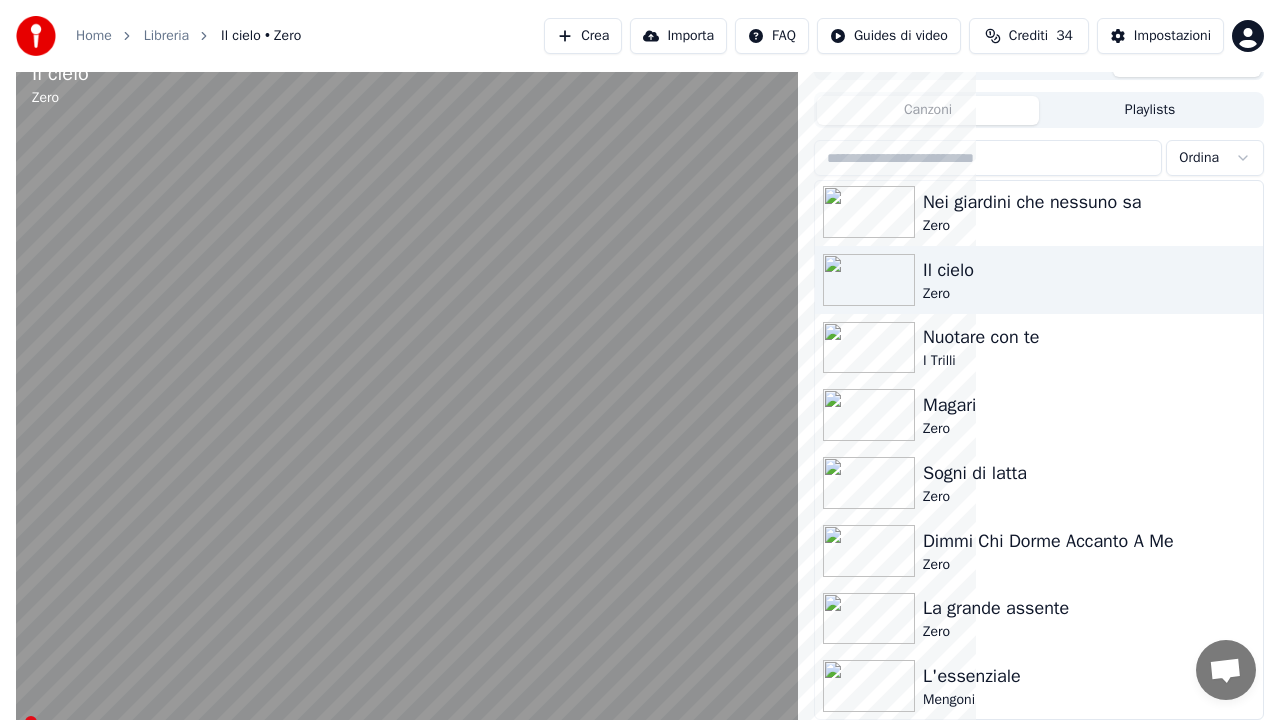 click at bounding box center [20, 722] 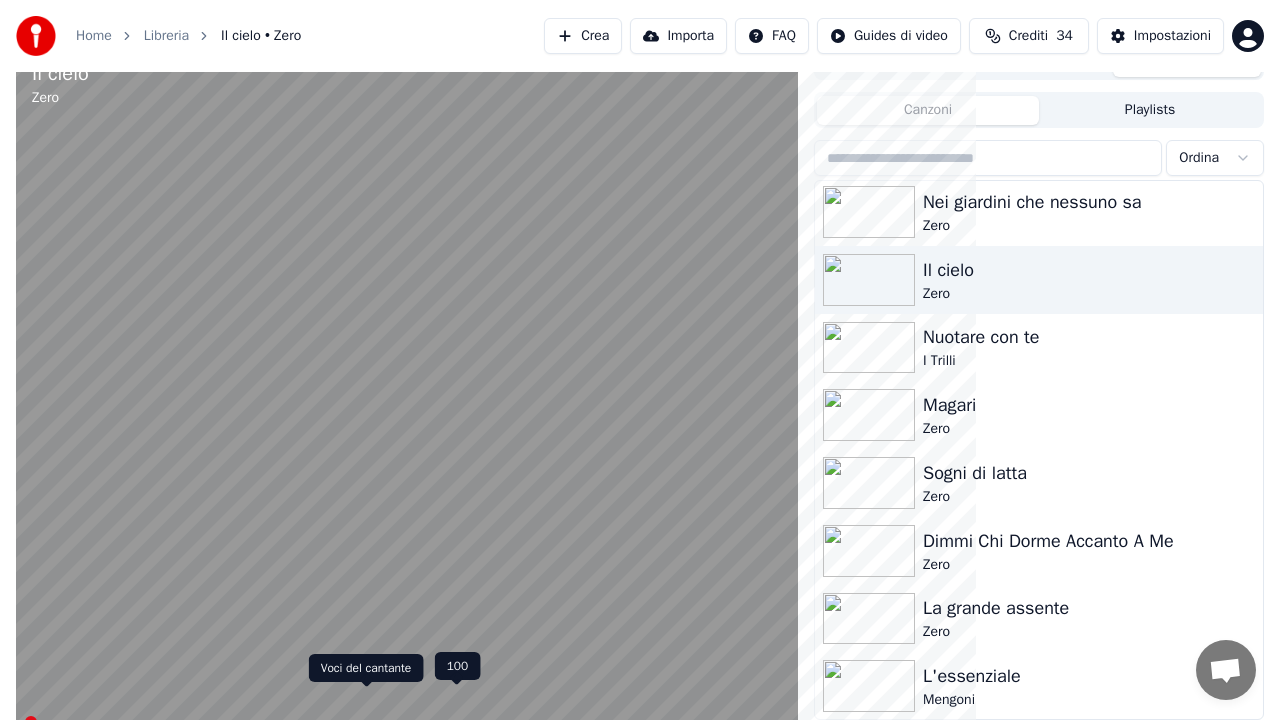click 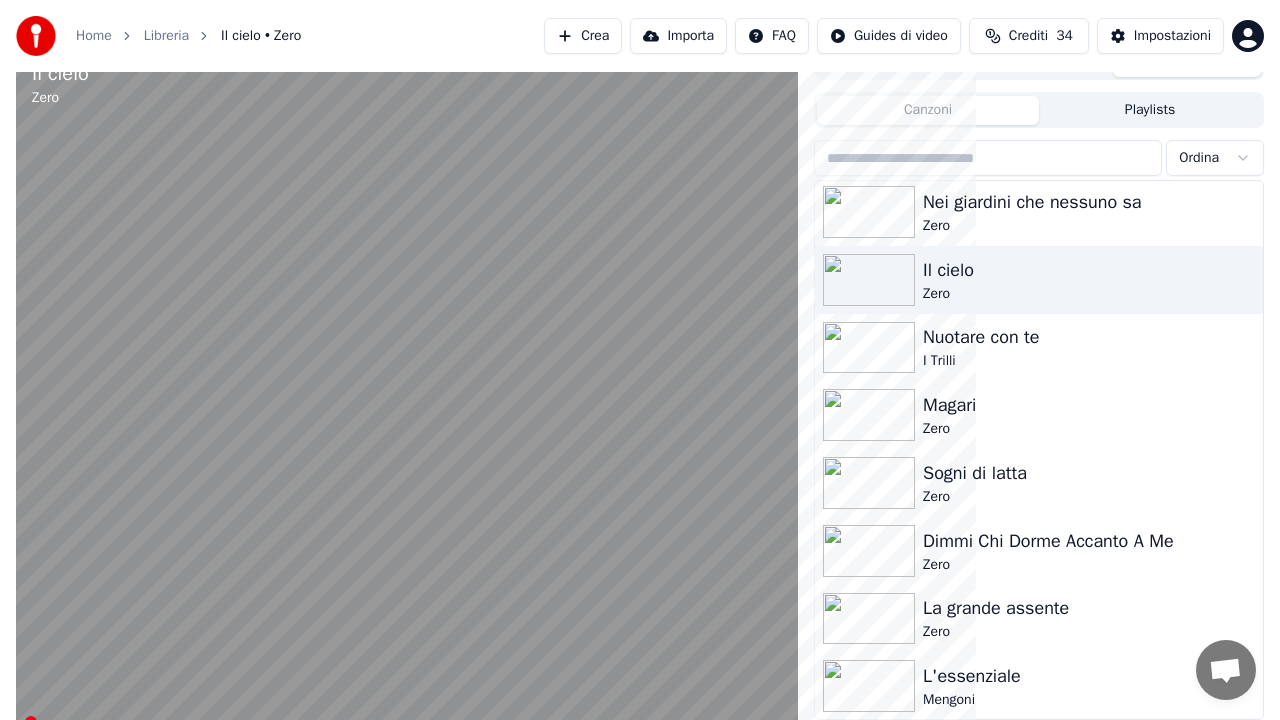click 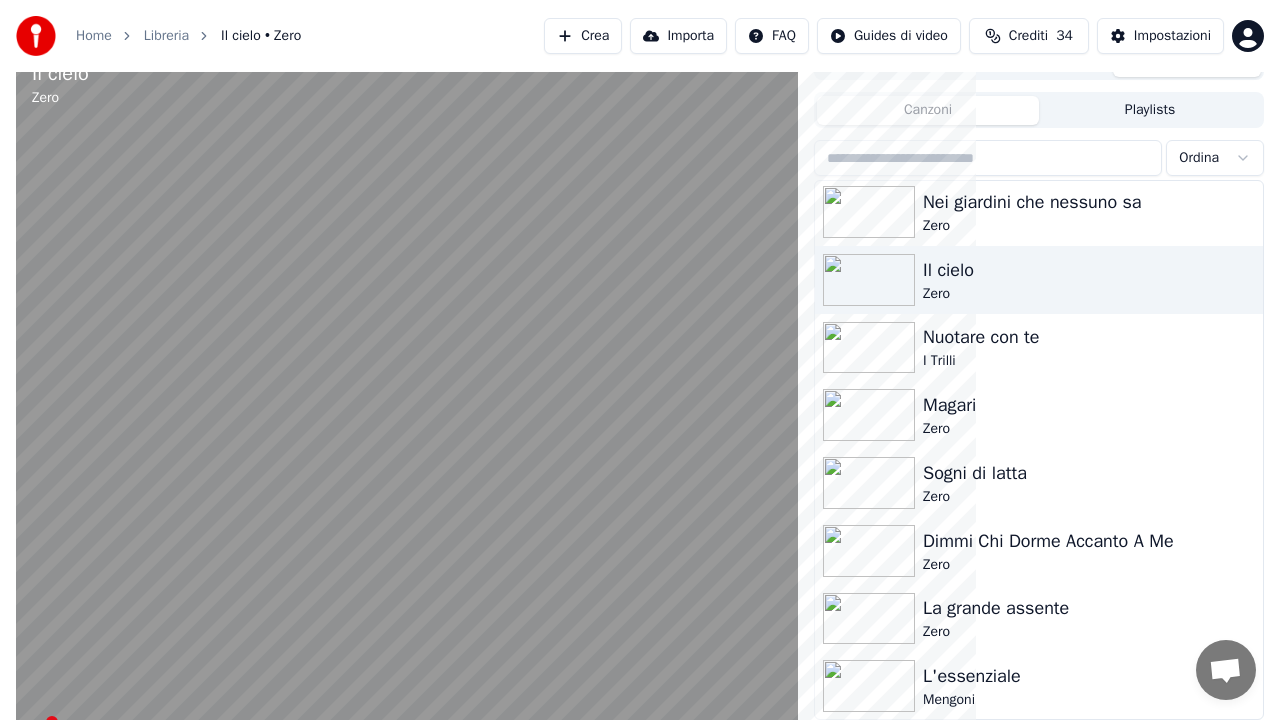 click at bounding box center (31, 722) 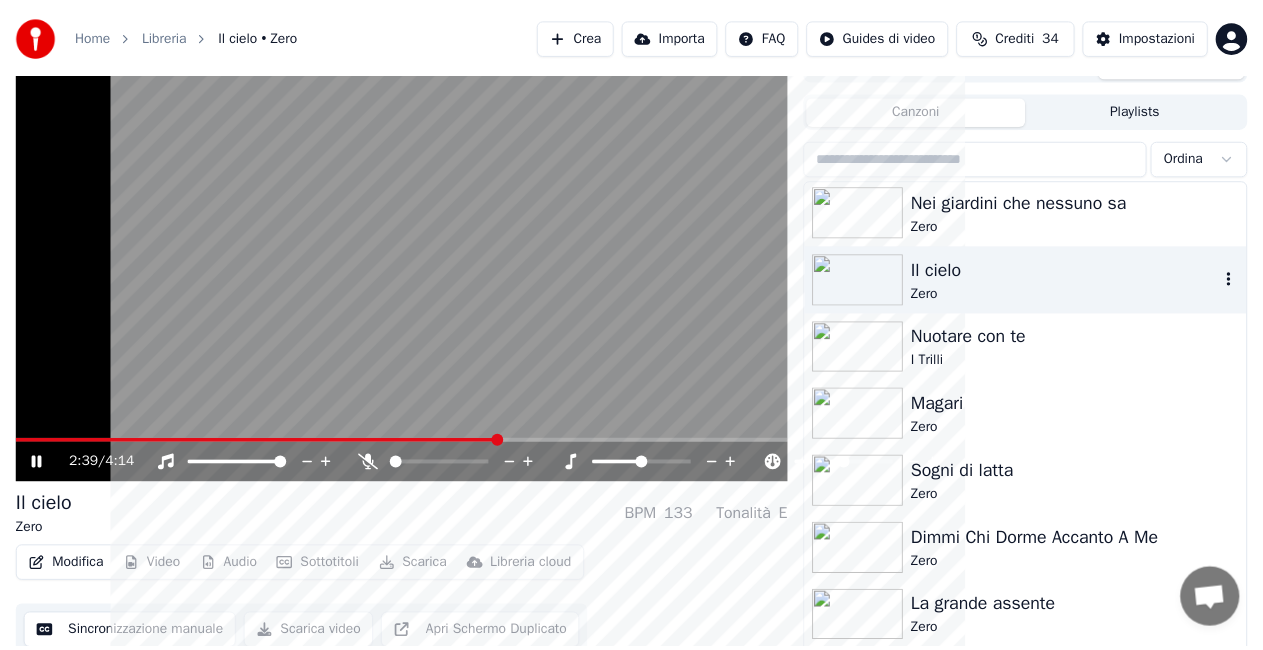 scroll, scrollTop: 28615, scrollLeft: 0, axis: vertical 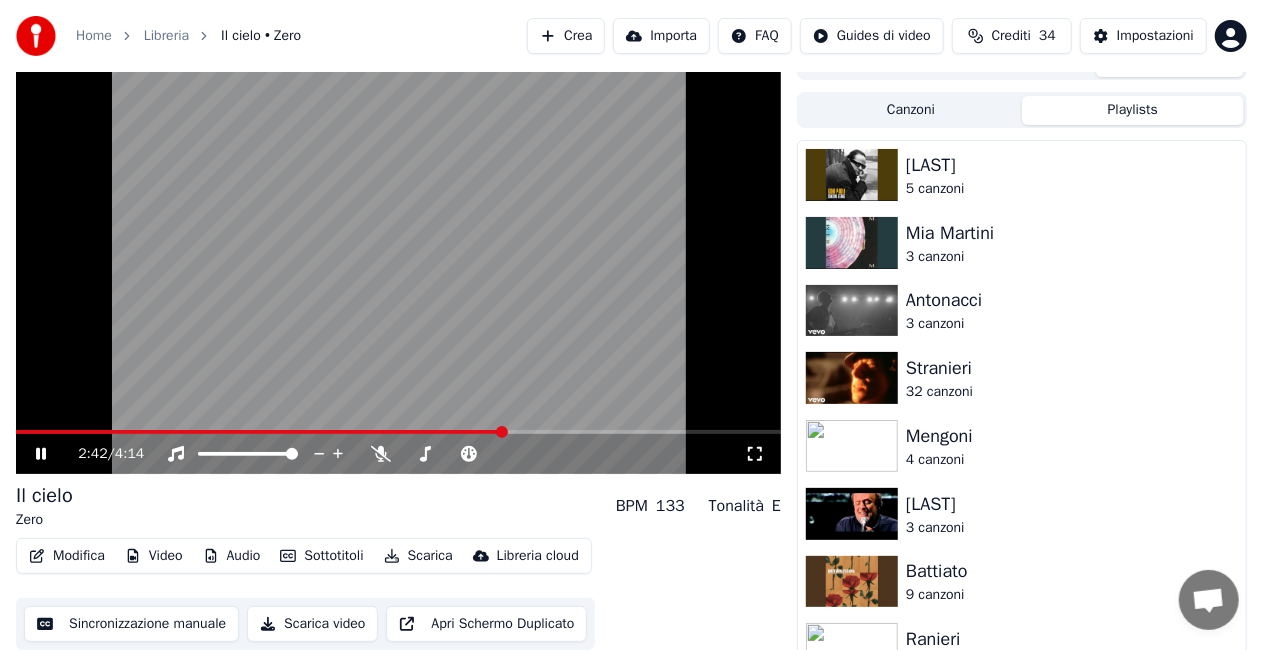click on "Playlists" at bounding box center (1133, 110) 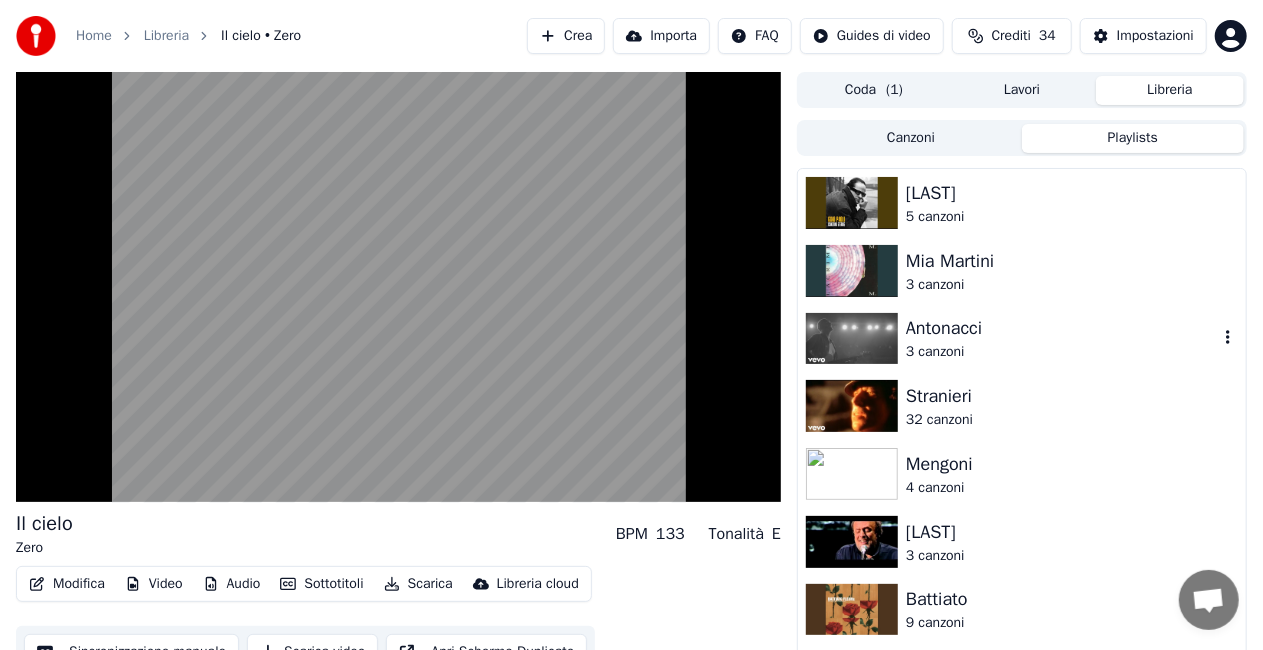 scroll, scrollTop: 38, scrollLeft: 0, axis: vertical 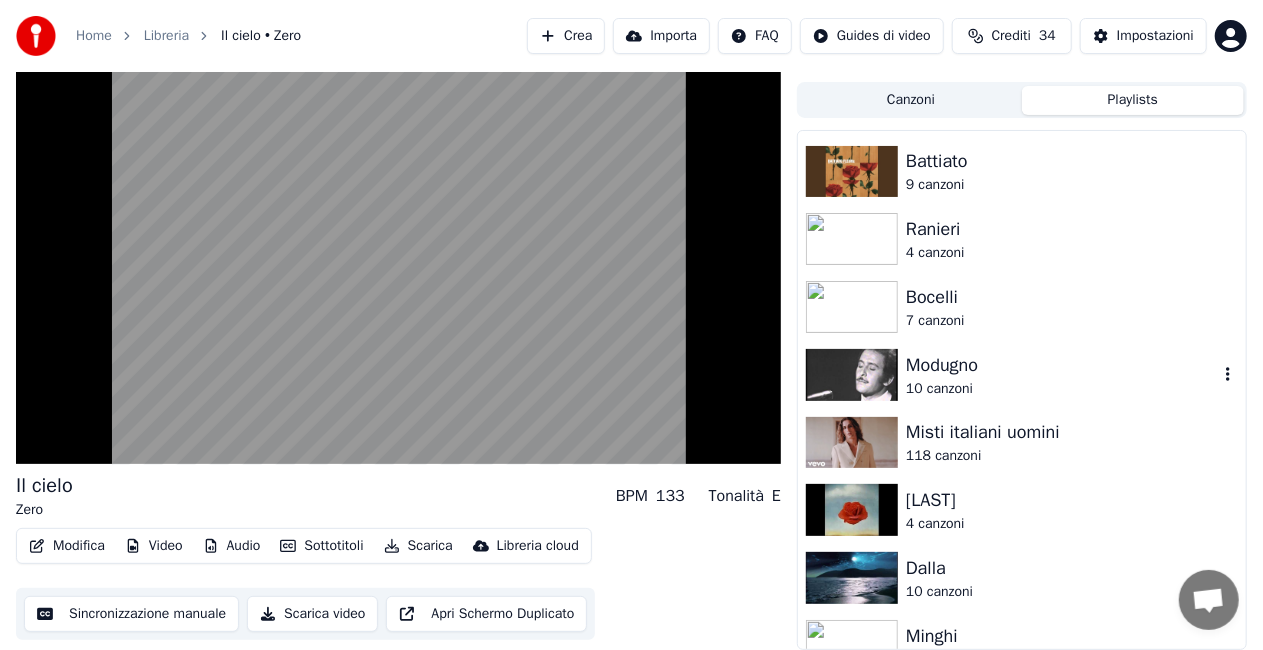 click on "Modugno" at bounding box center [1062, 365] 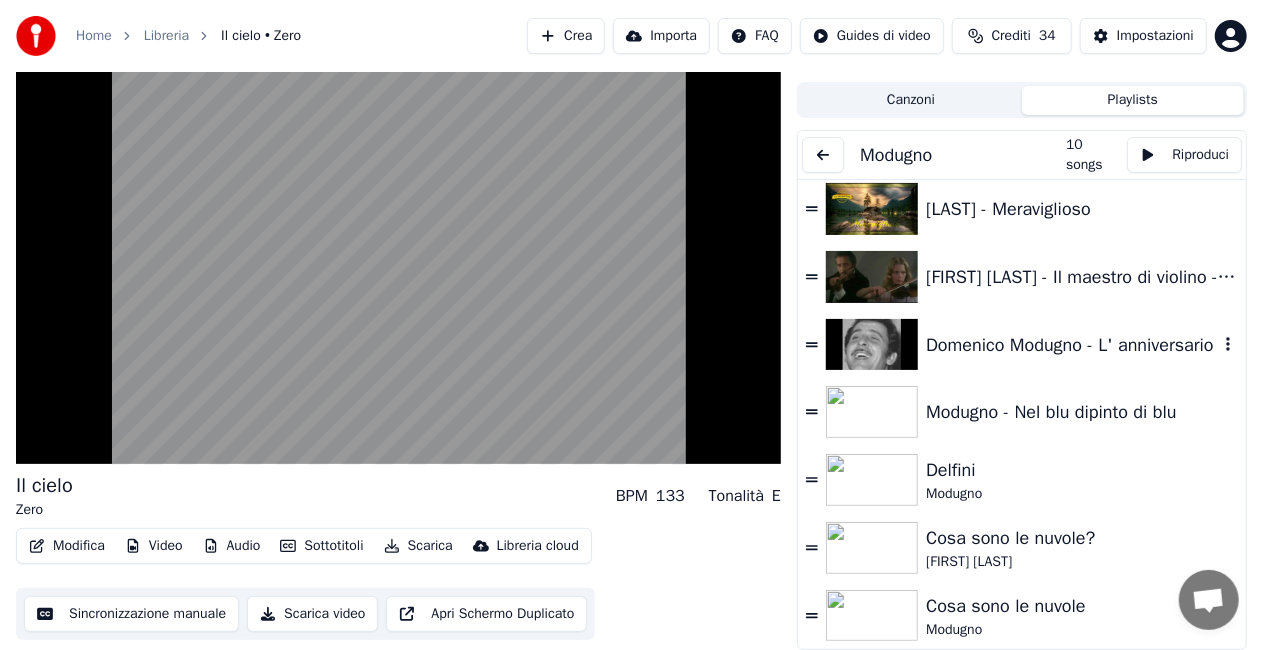 scroll, scrollTop: 0, scrollLeft: 0, axis: both 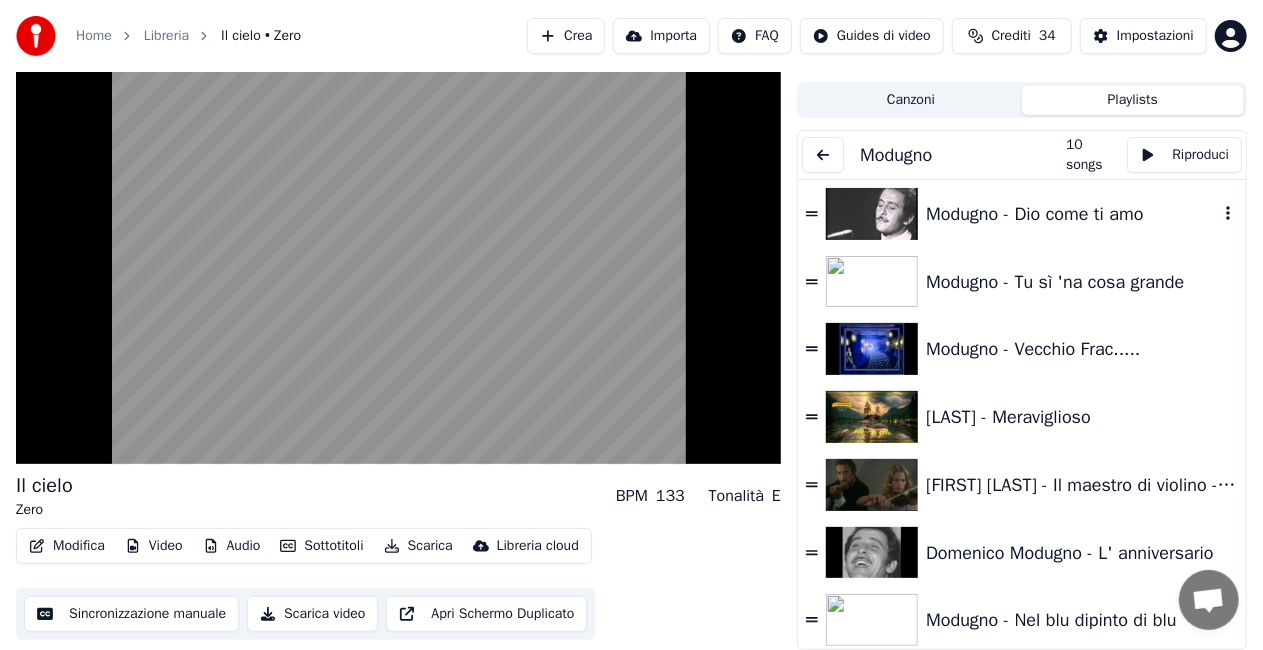 click on "Modugno - Dio come ti amo" at bounding box center [1072, 214] 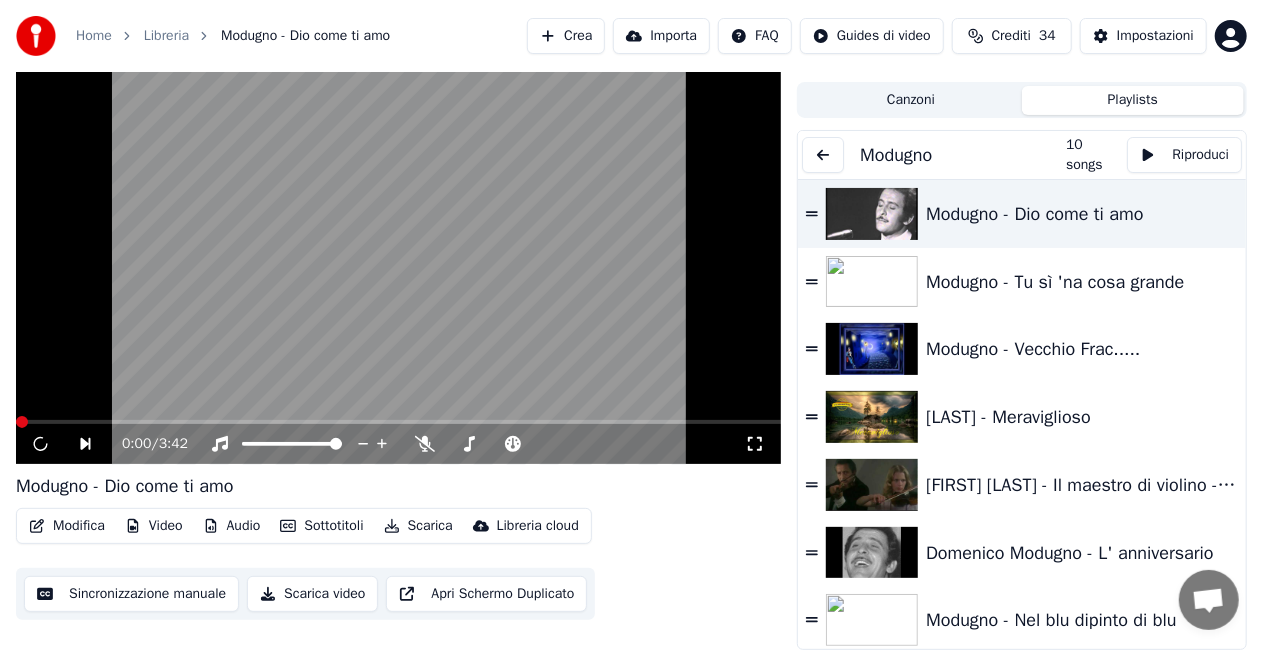 click 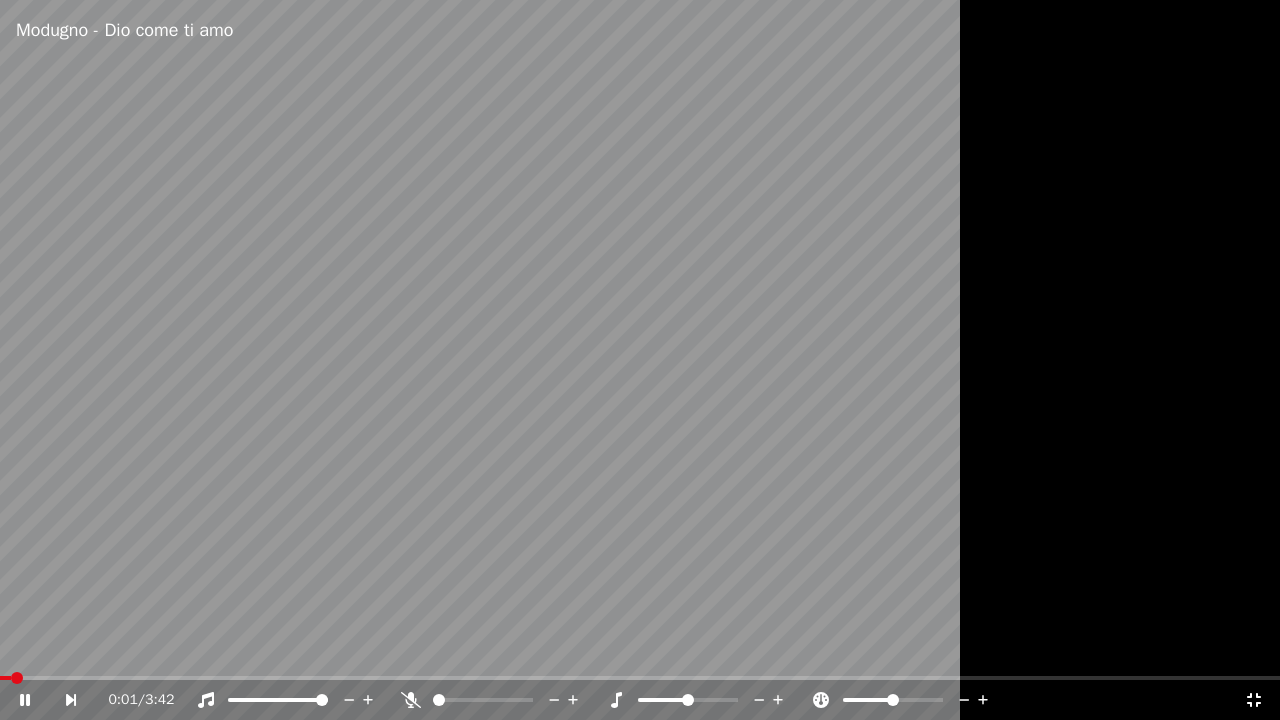 click 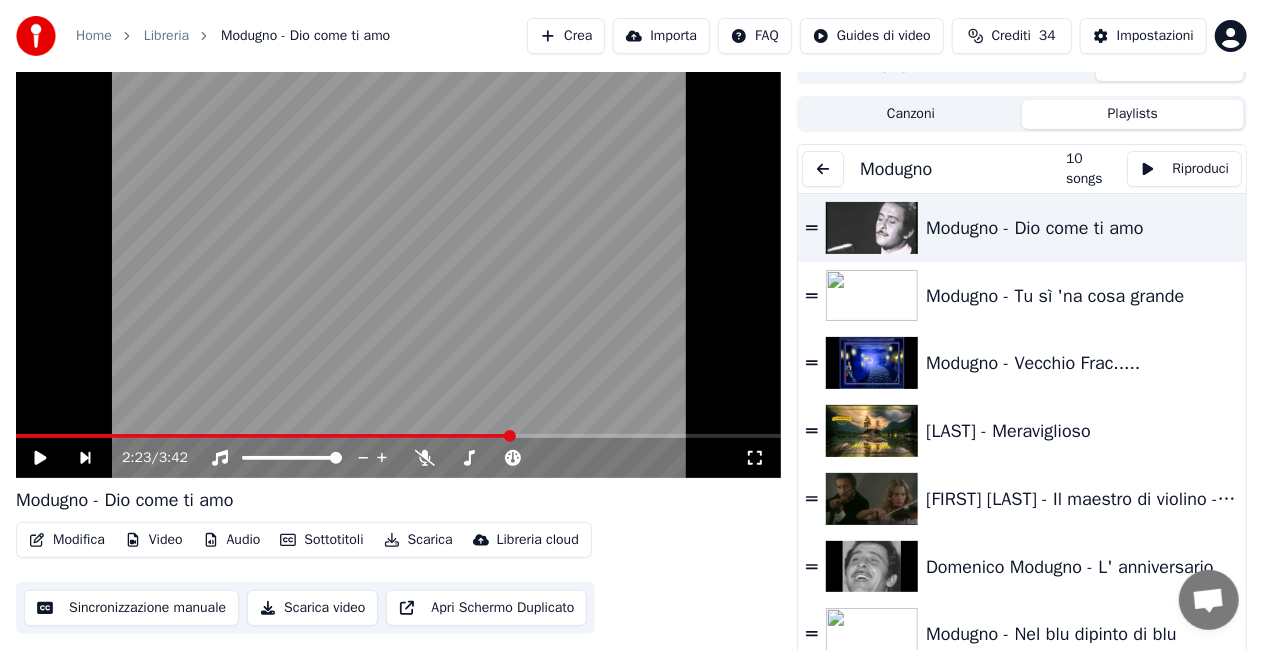 click at bounding box center [823, 169] 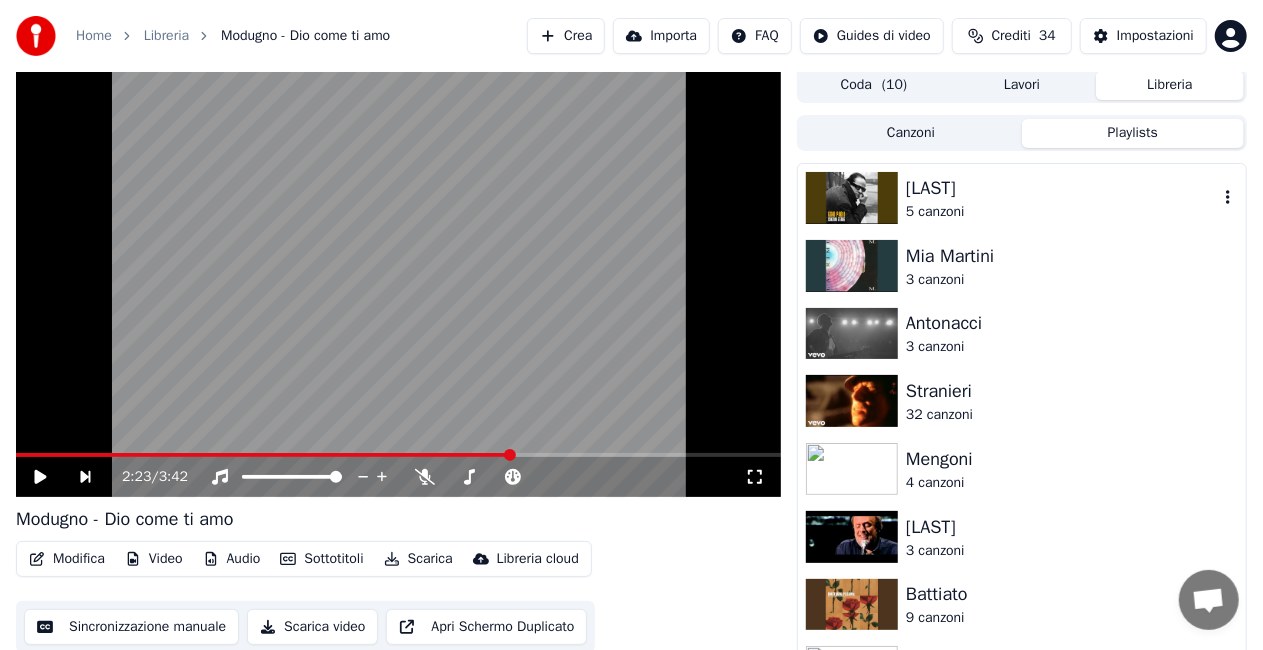 scroll, scrollTop: 0, scrollLeft: 0, axis: both 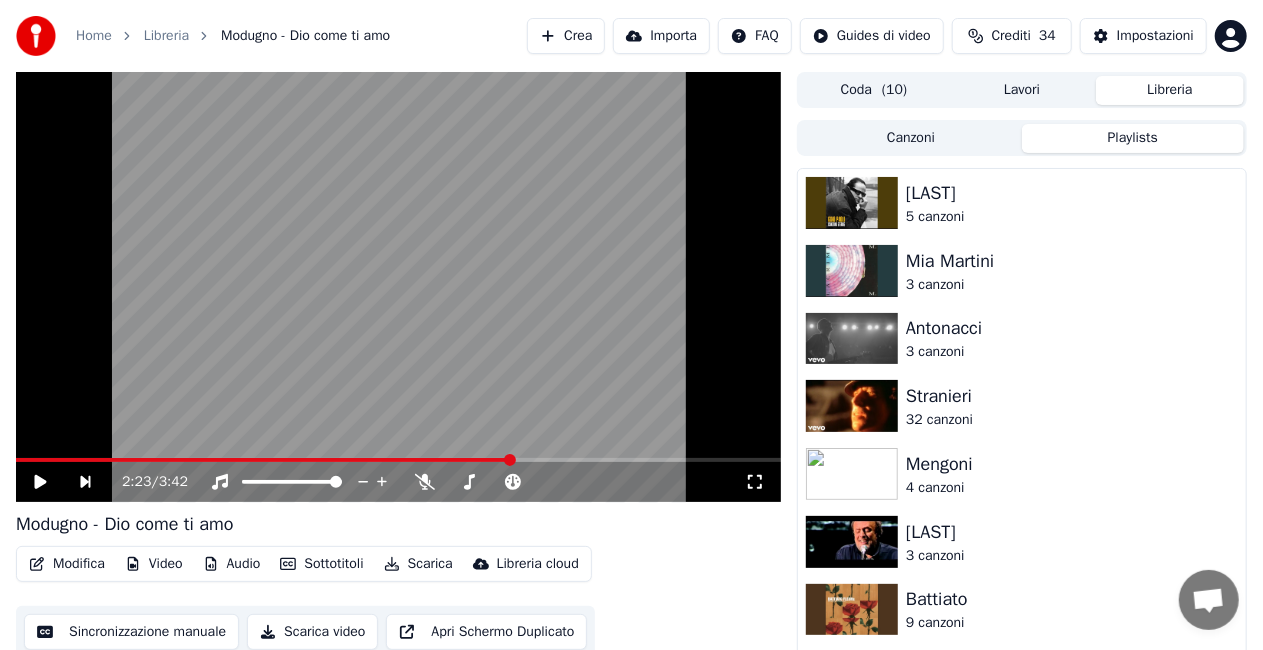 click on "Canzoni" at bounding box center [911, 138] 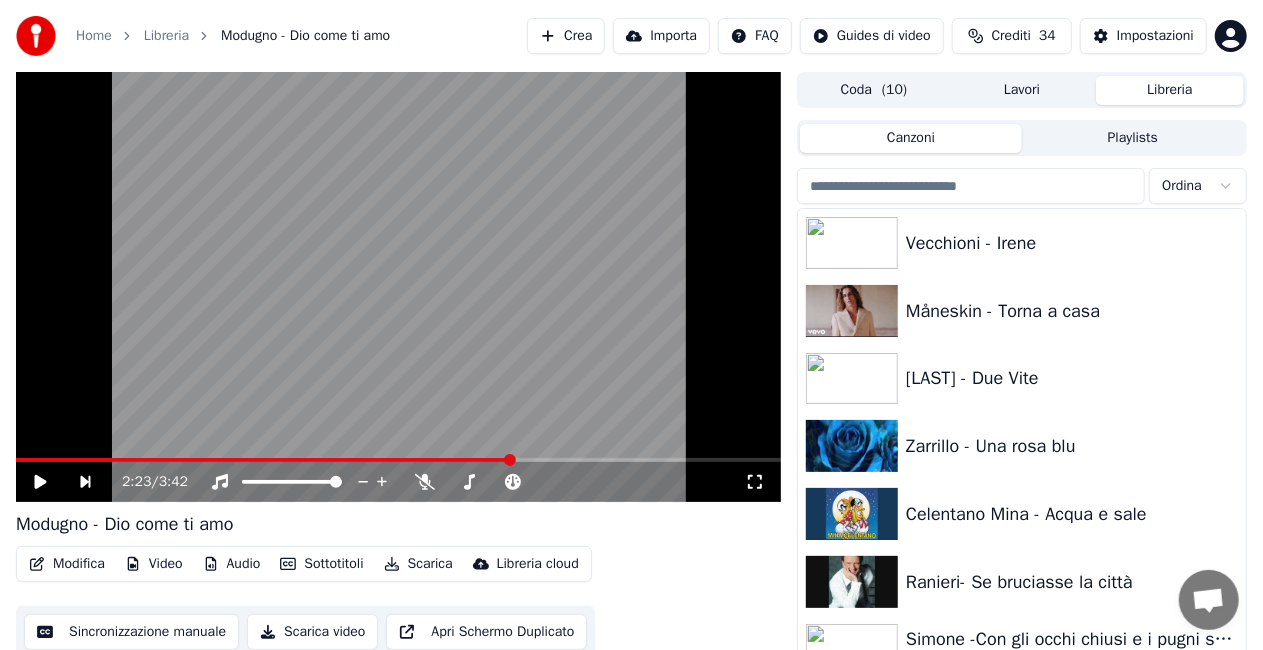 click at bounding box center (971, 186) 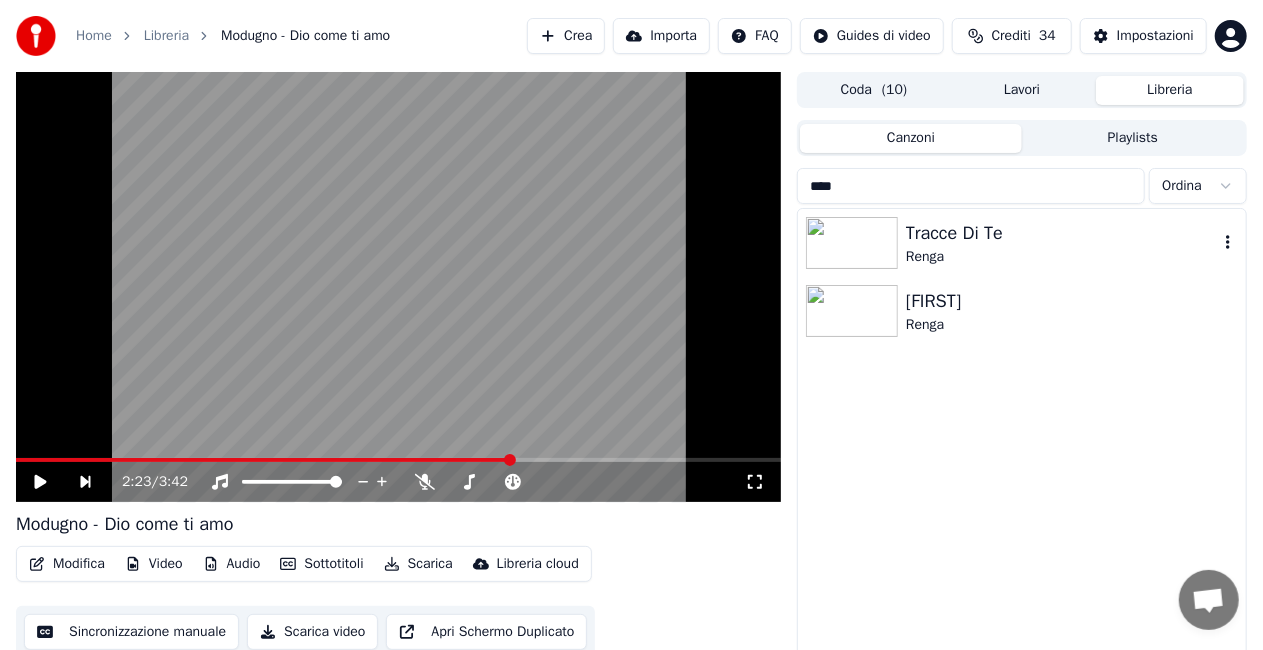 type on "****" 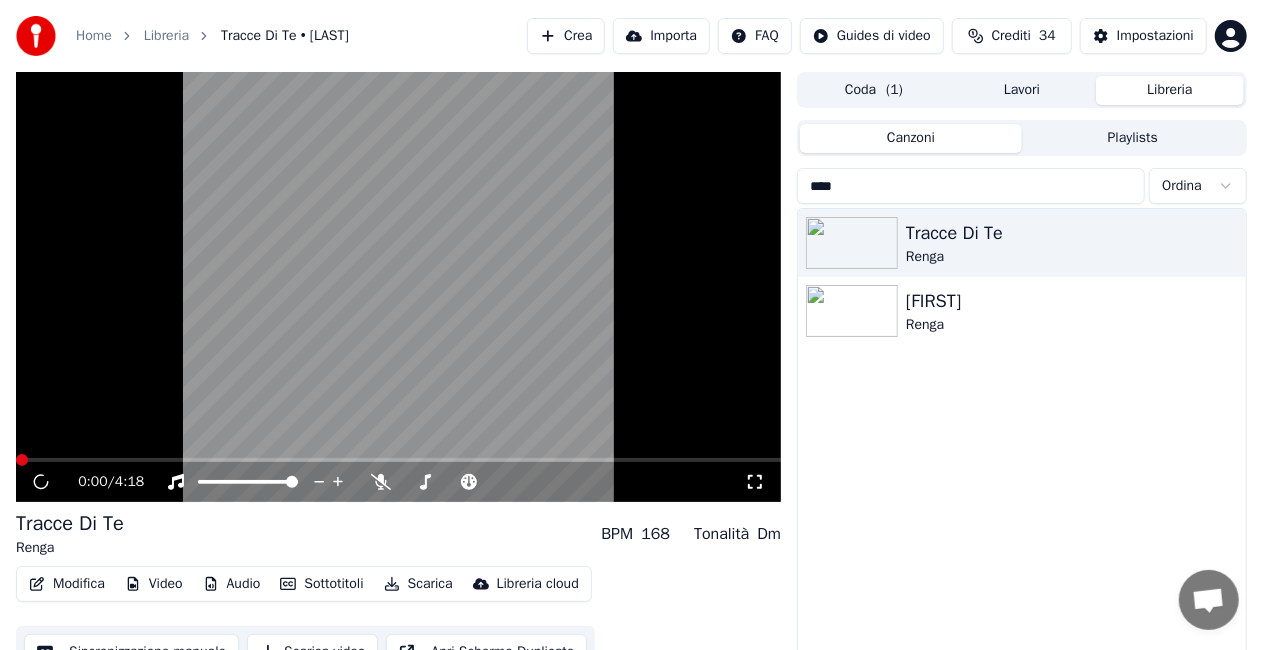 click 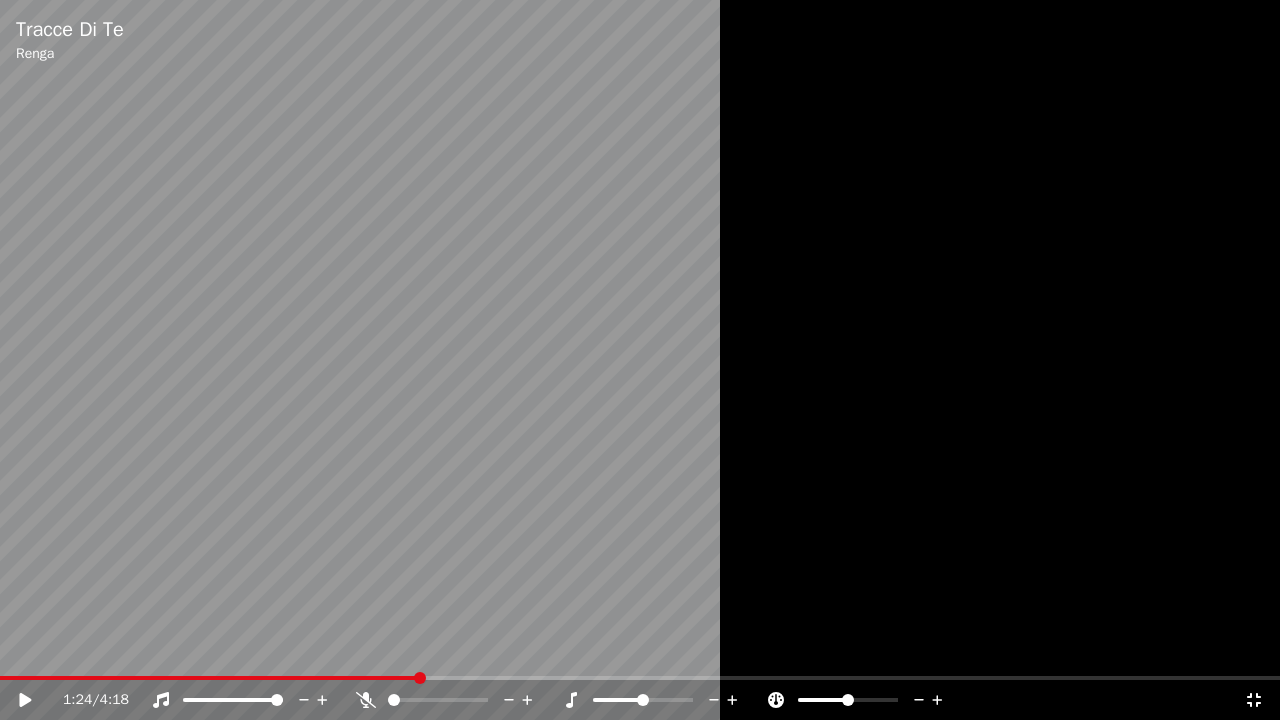 click on "1:24  /  4:18" at bounding box center [640, 700] 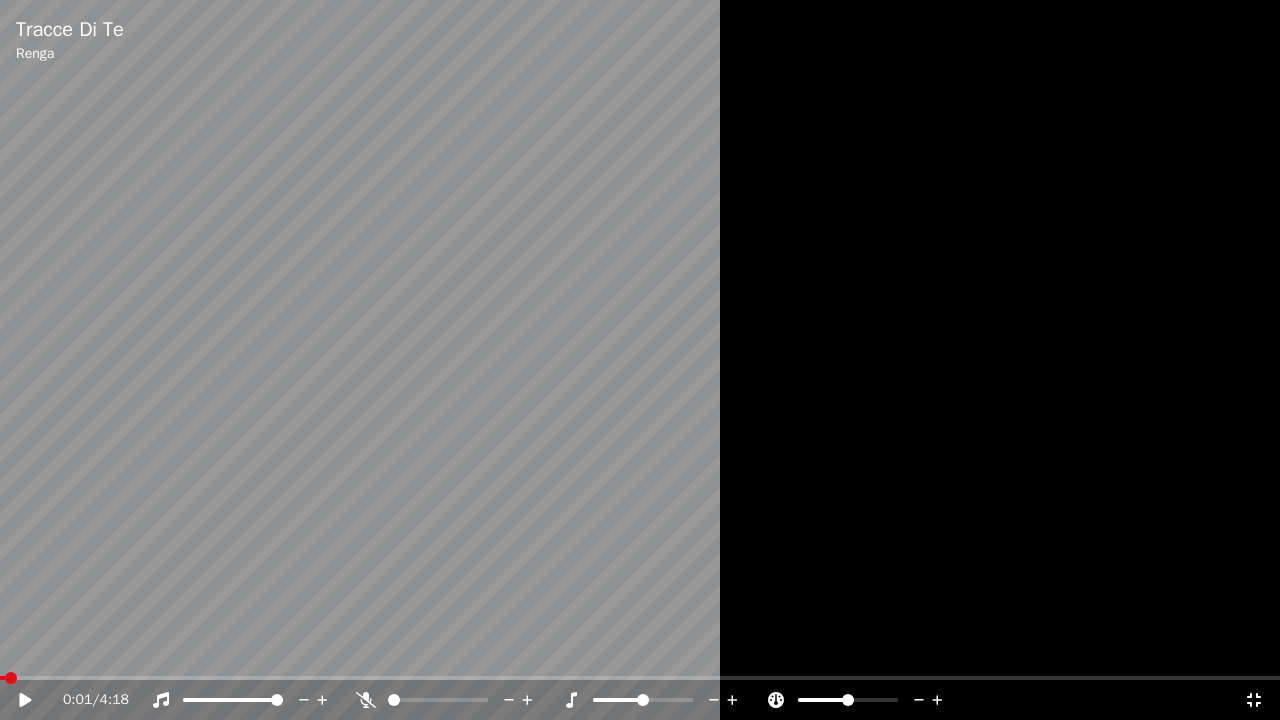click 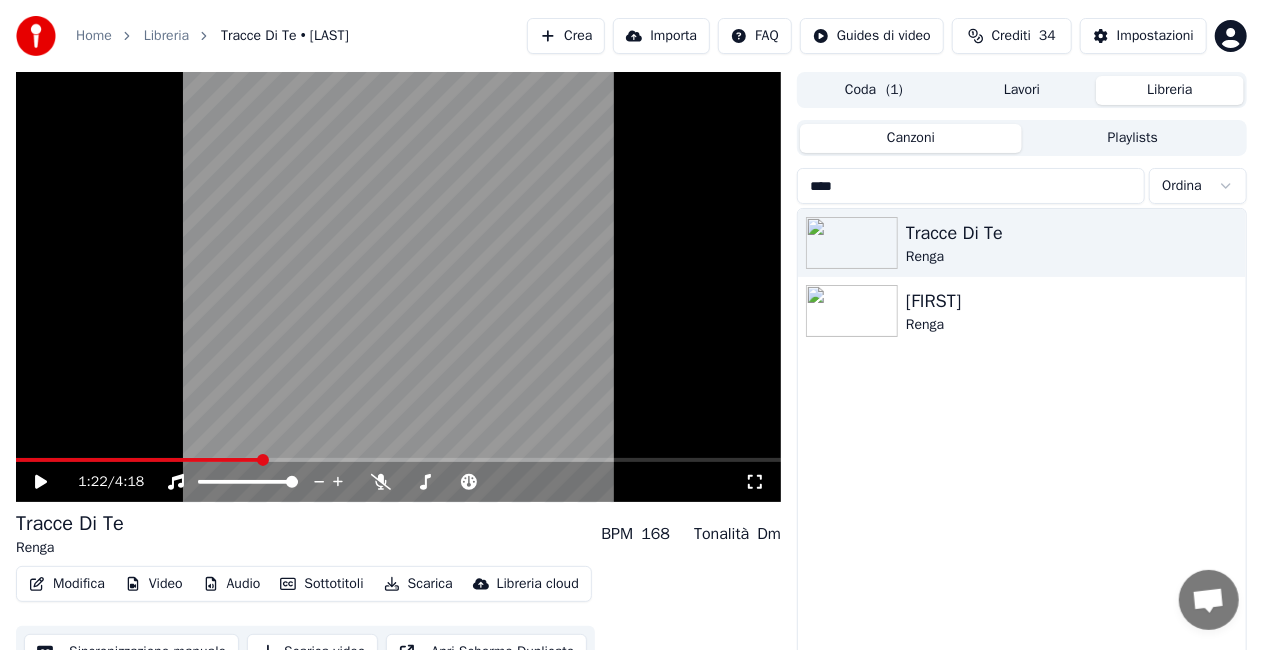 click on "****" at bounding box center (971, 186) 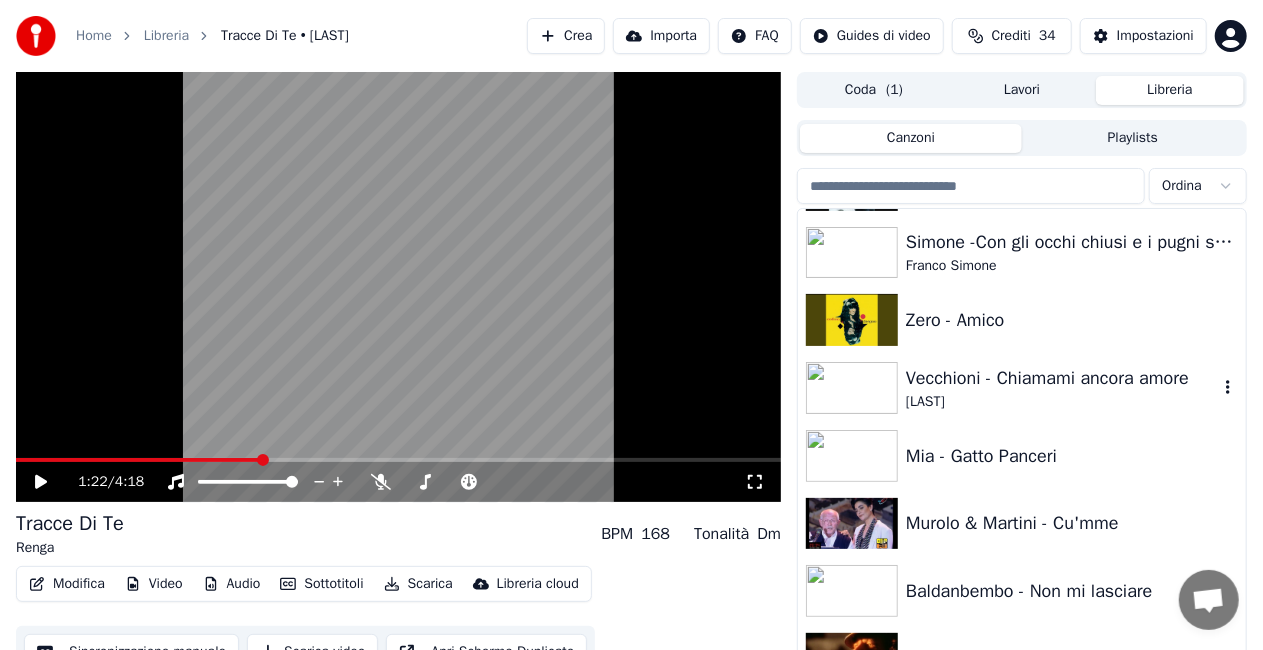 scroll, scrollTop: 400, scrollLeft: 0, axis: vertical 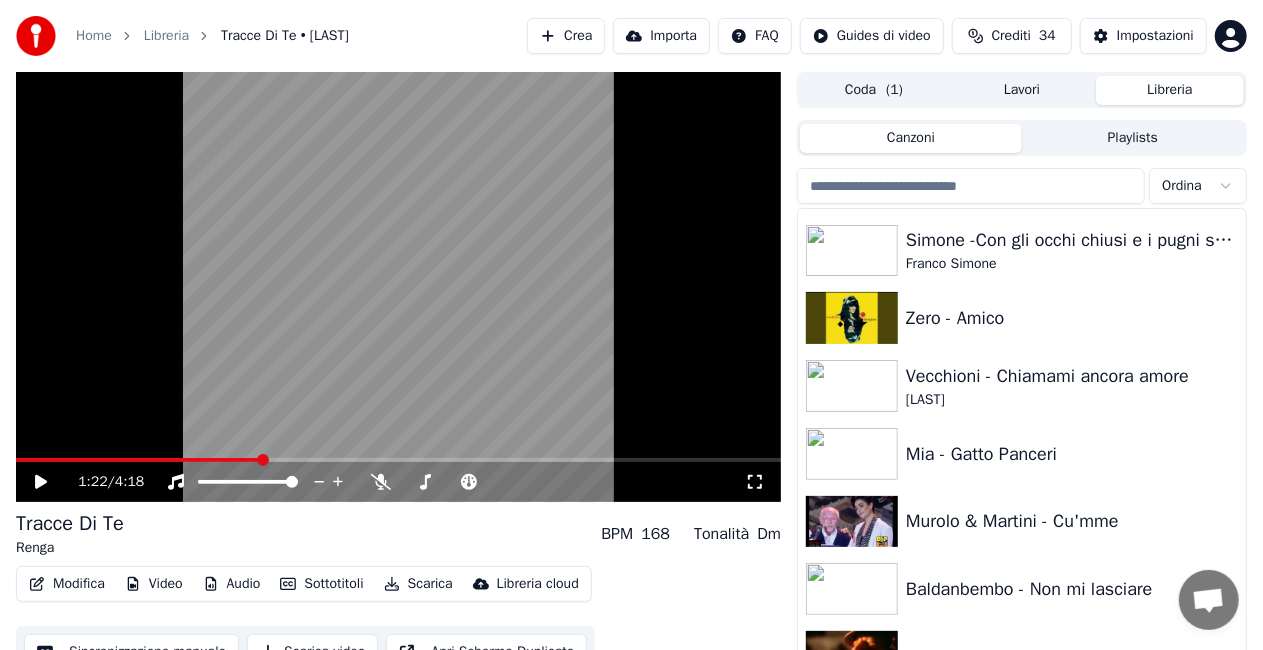 click on "Playlists" at bounding box center (1133, 138) 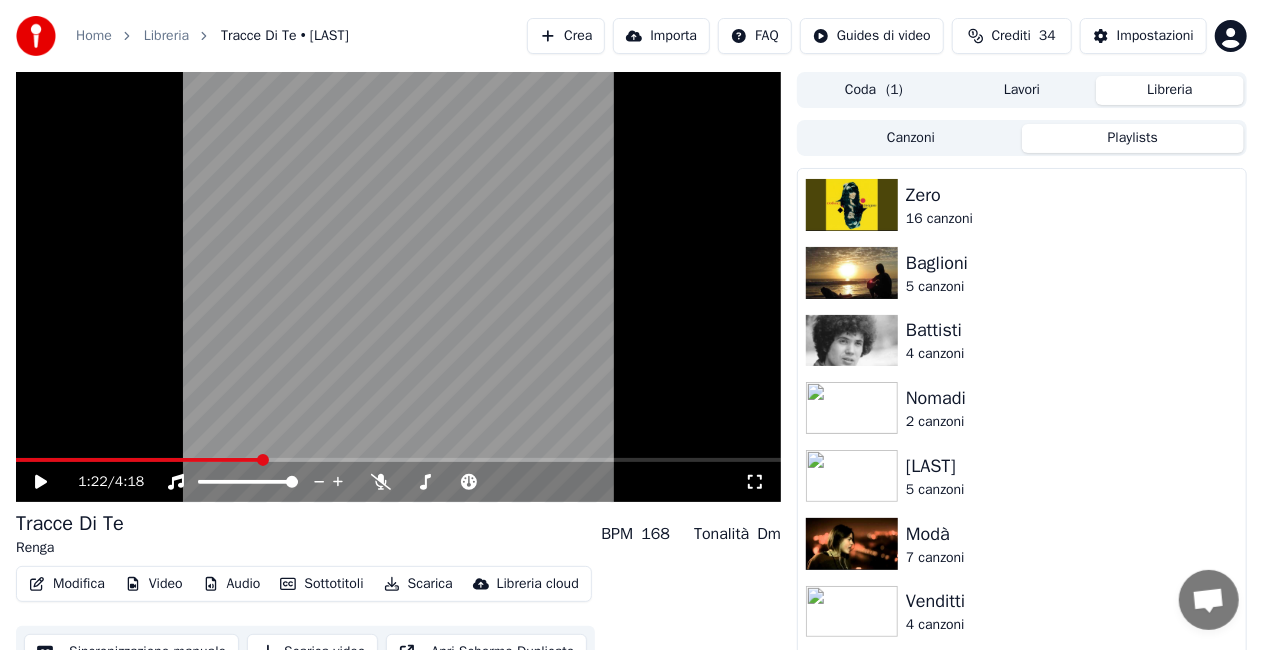 scroll, scrollTop: 1900, scrollLeft: 0, axis: vertical 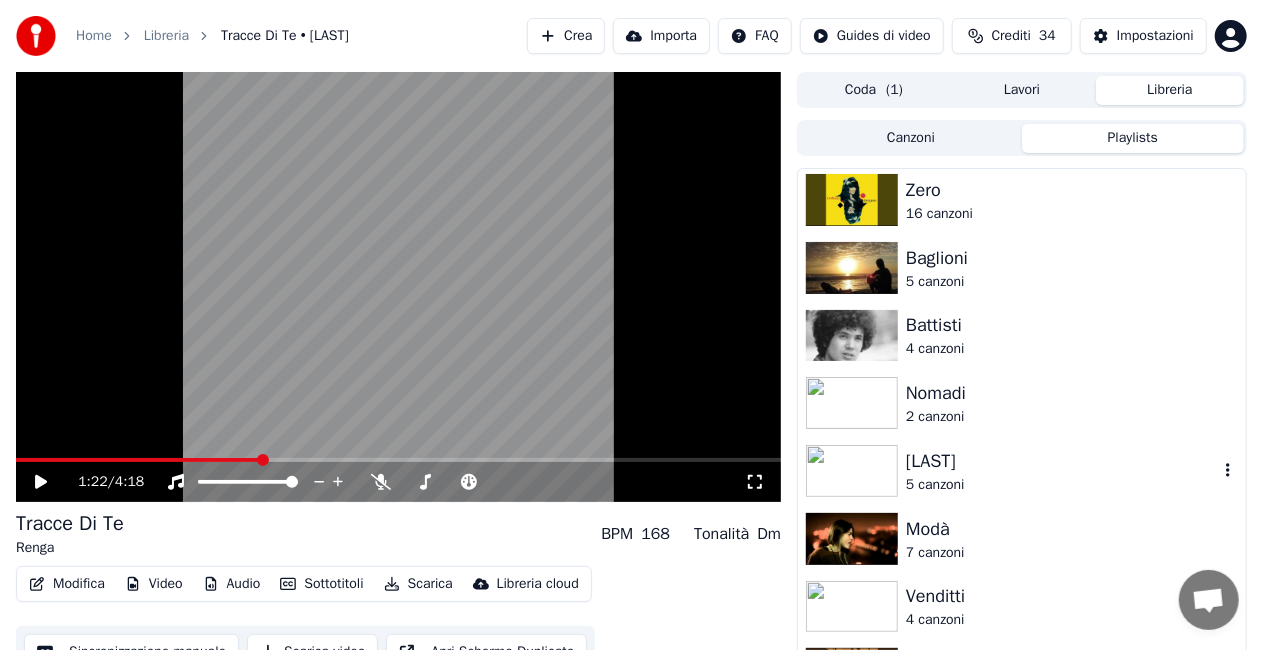 click on "[LAST] 5 canzoni" at bounding box center (1022, 471) 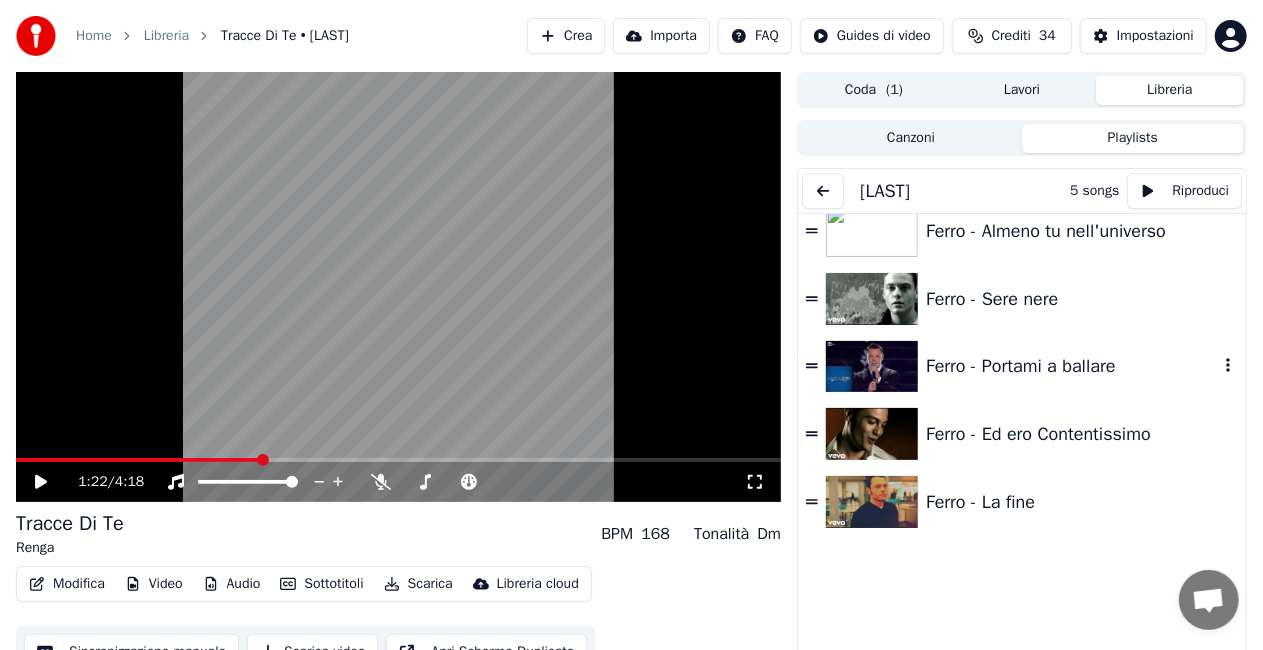 scroll, scrollTop: 0, scrollLeft: 0, axis: both 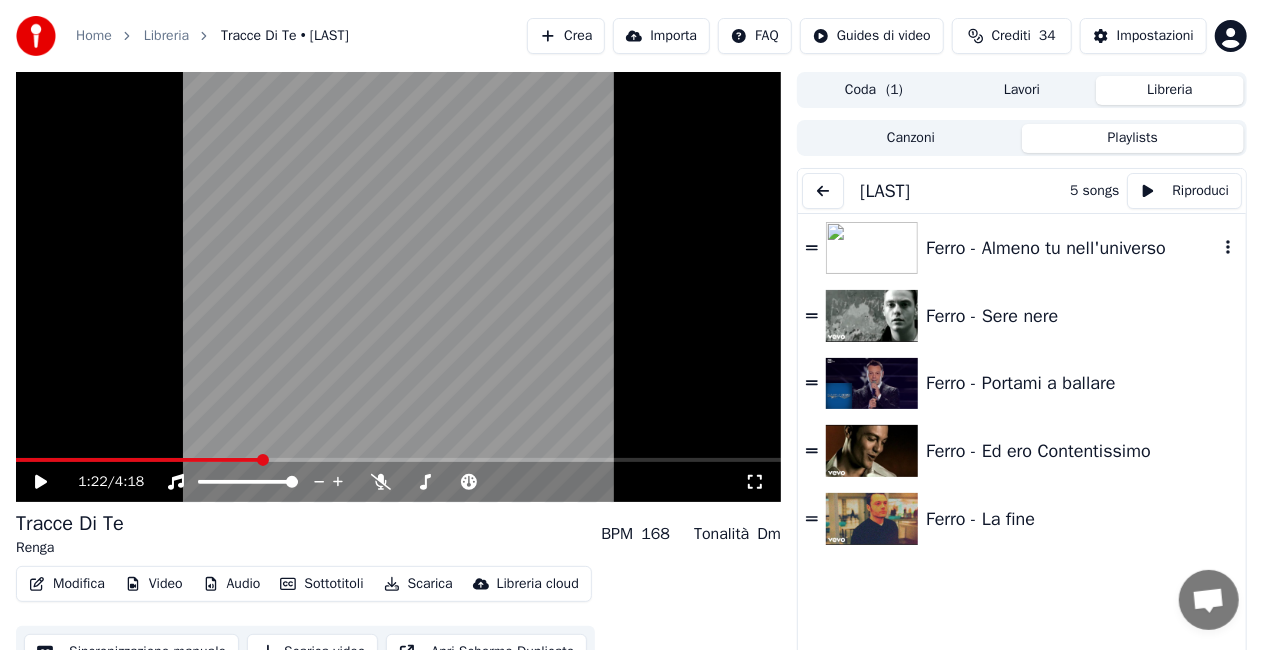 click on "Ferro - Almeno tu nell'universo" at bounding box center [1022, 248] 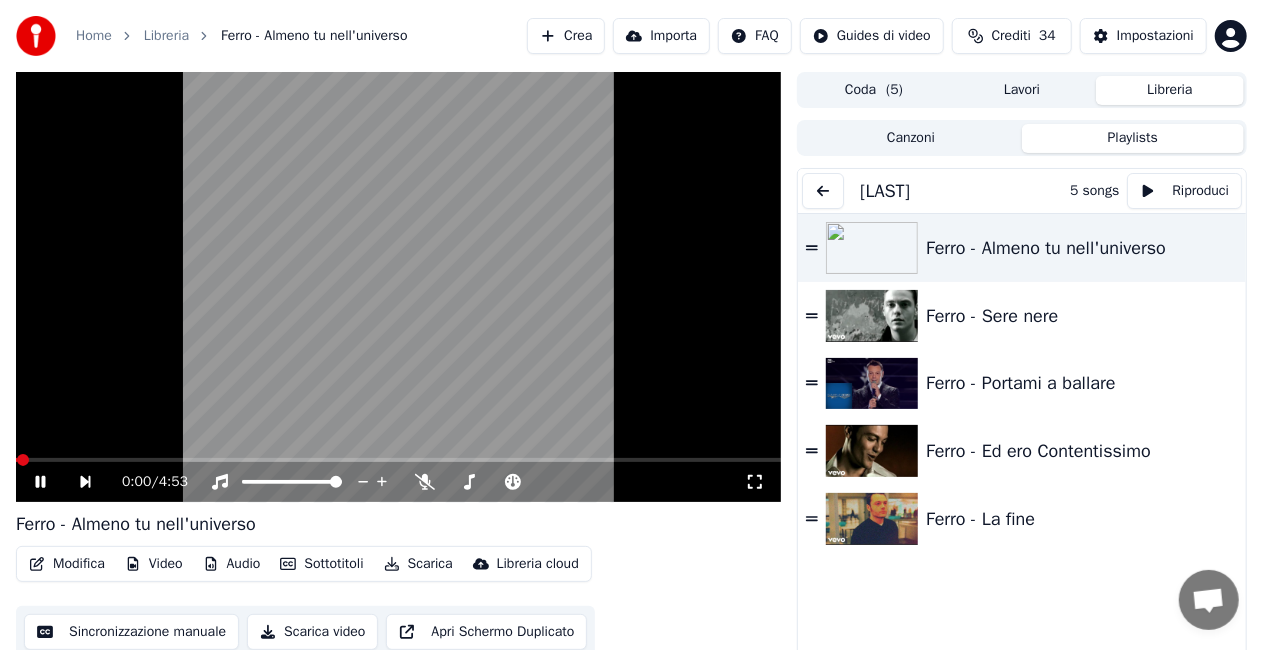 click 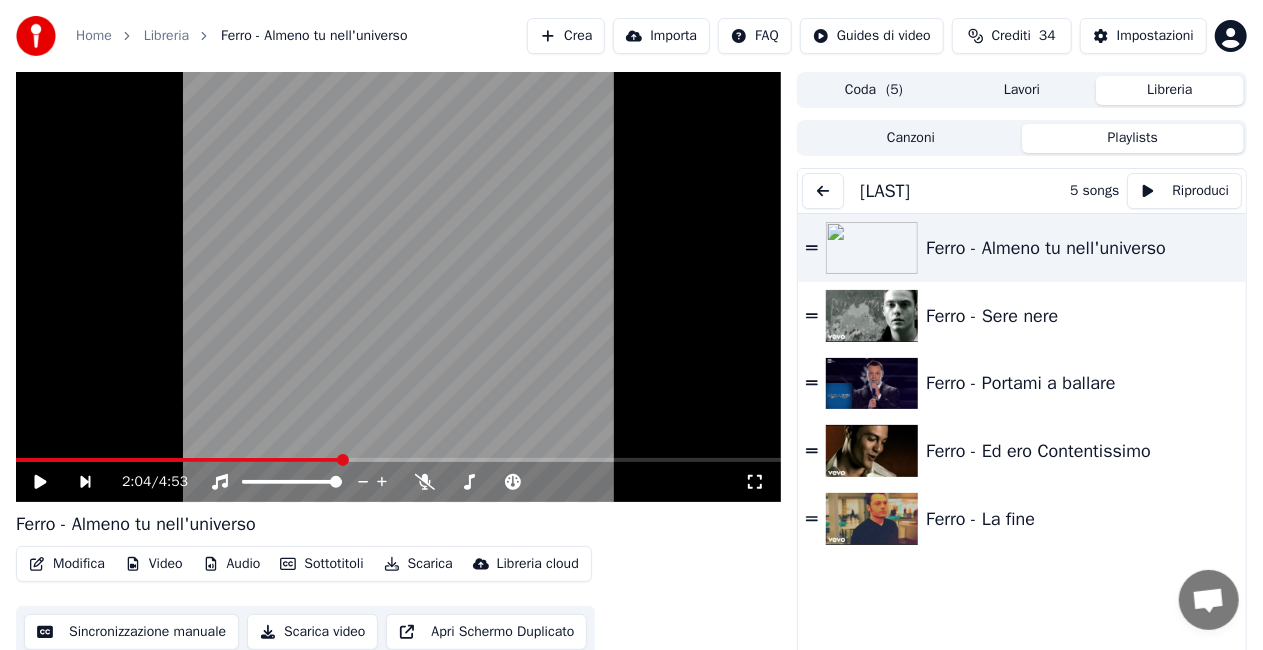 click on "Canzoni" at bounding box center (911, 138) 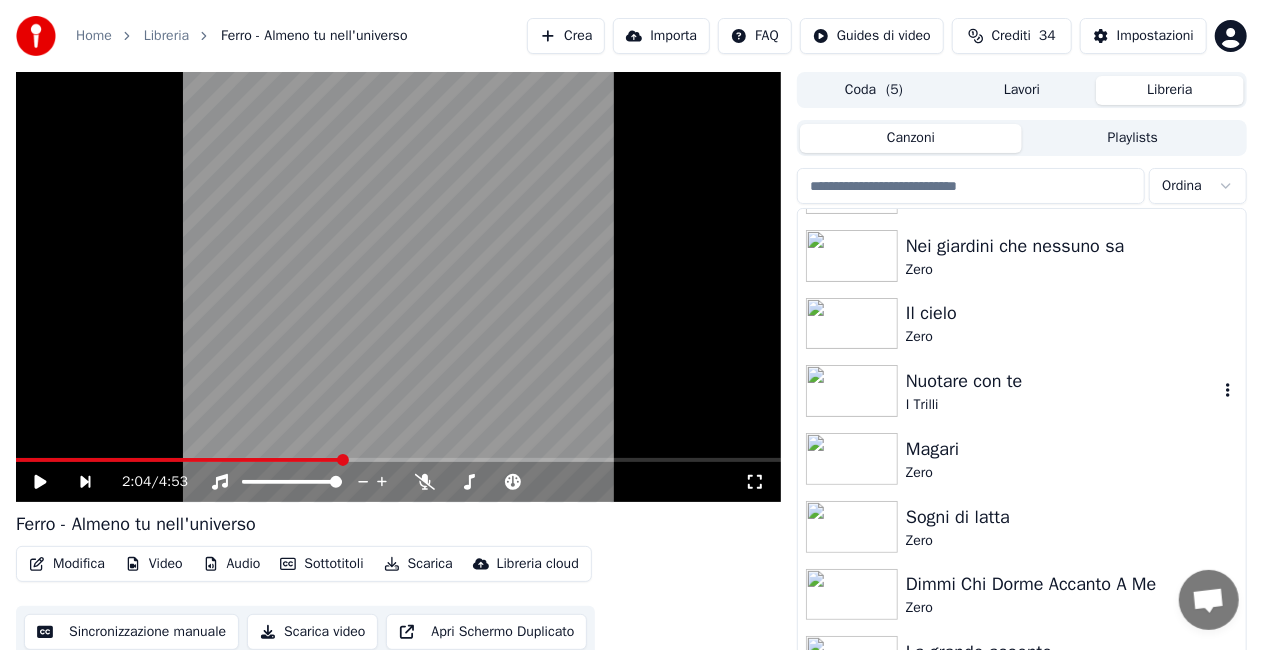 scroll, scrollTop: 28516, scrollLeft: 0, axis: vertical 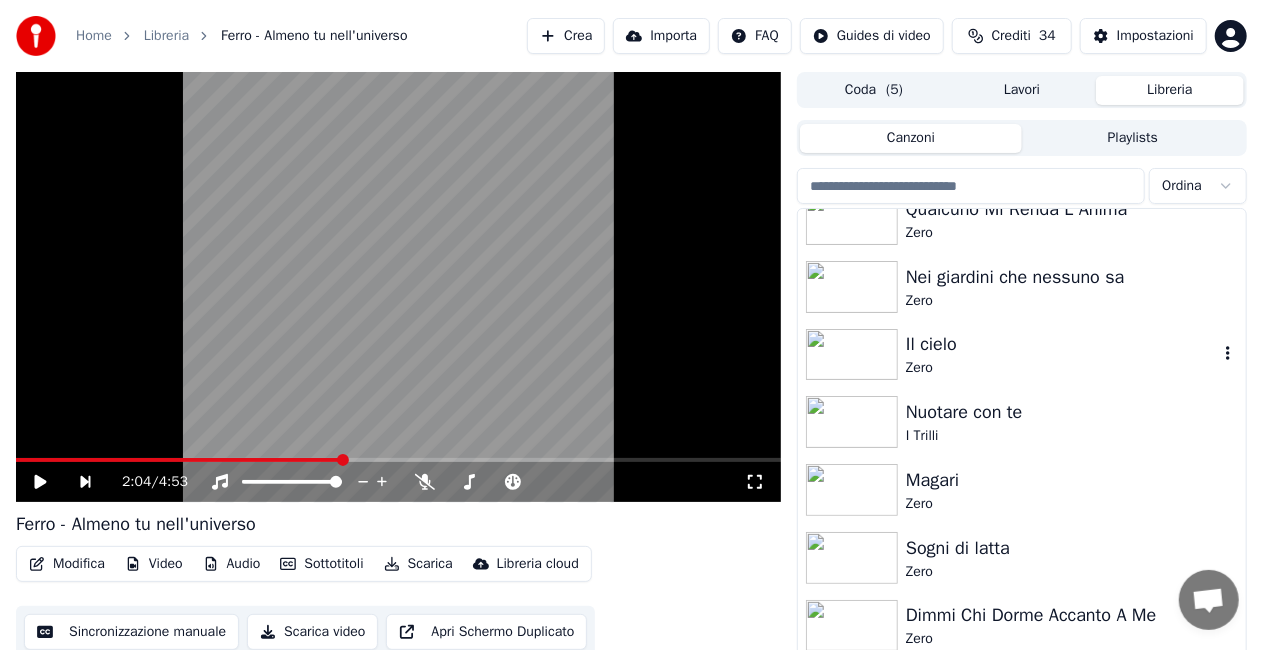 click on "Zero" at bounding box center [1062, 368] 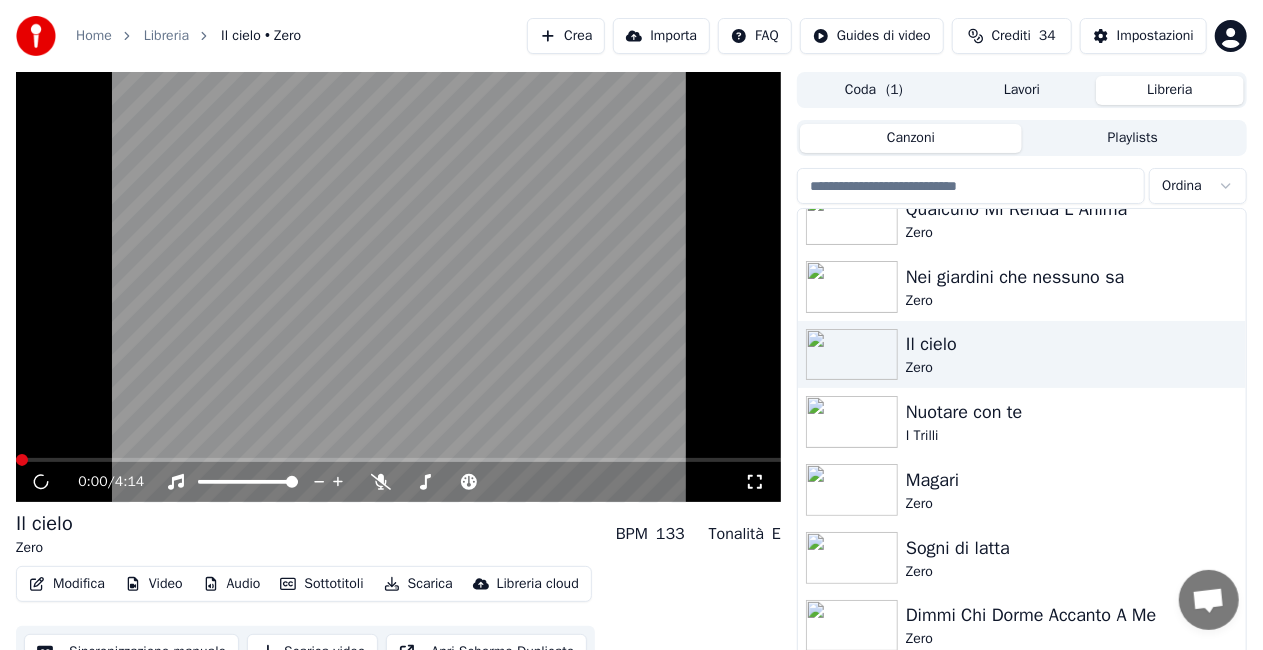 click 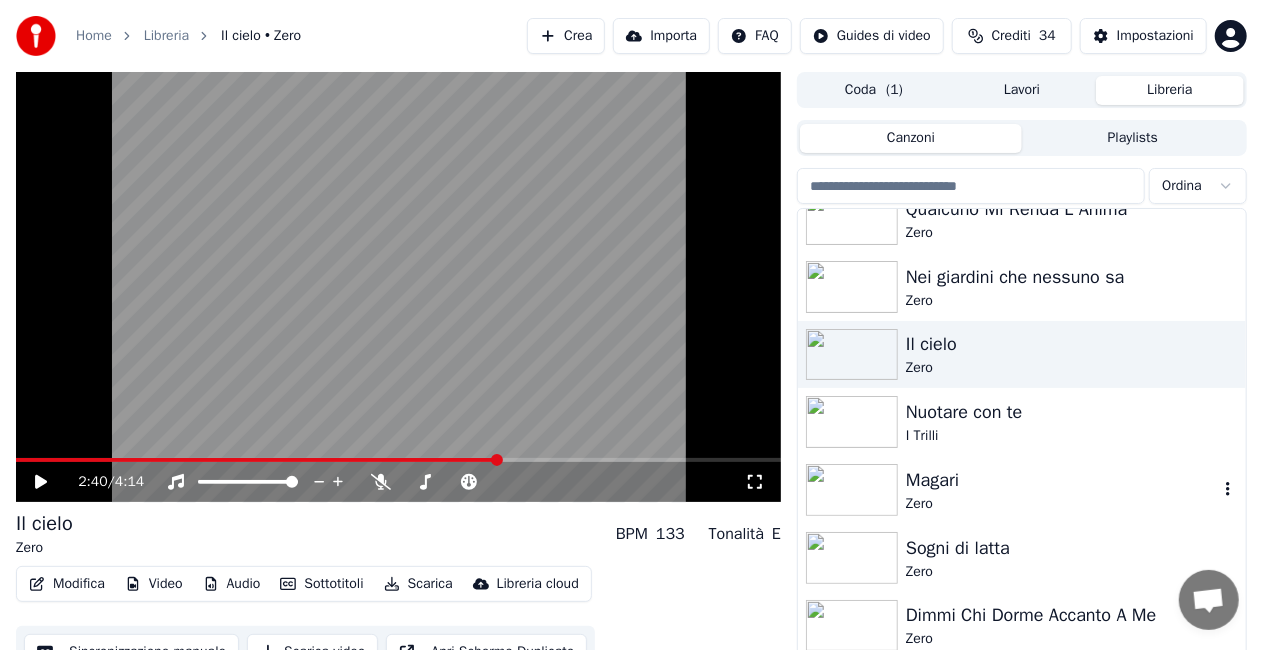 click on "Magari" at bounding box center (1062, 480) 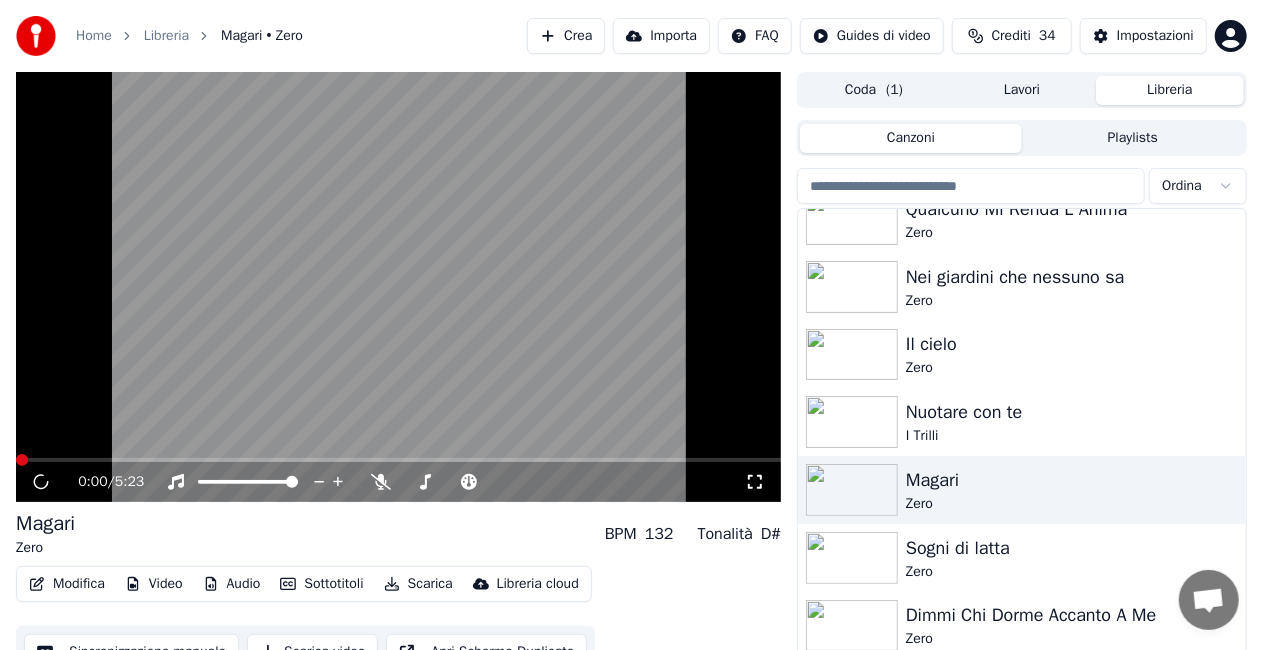 click 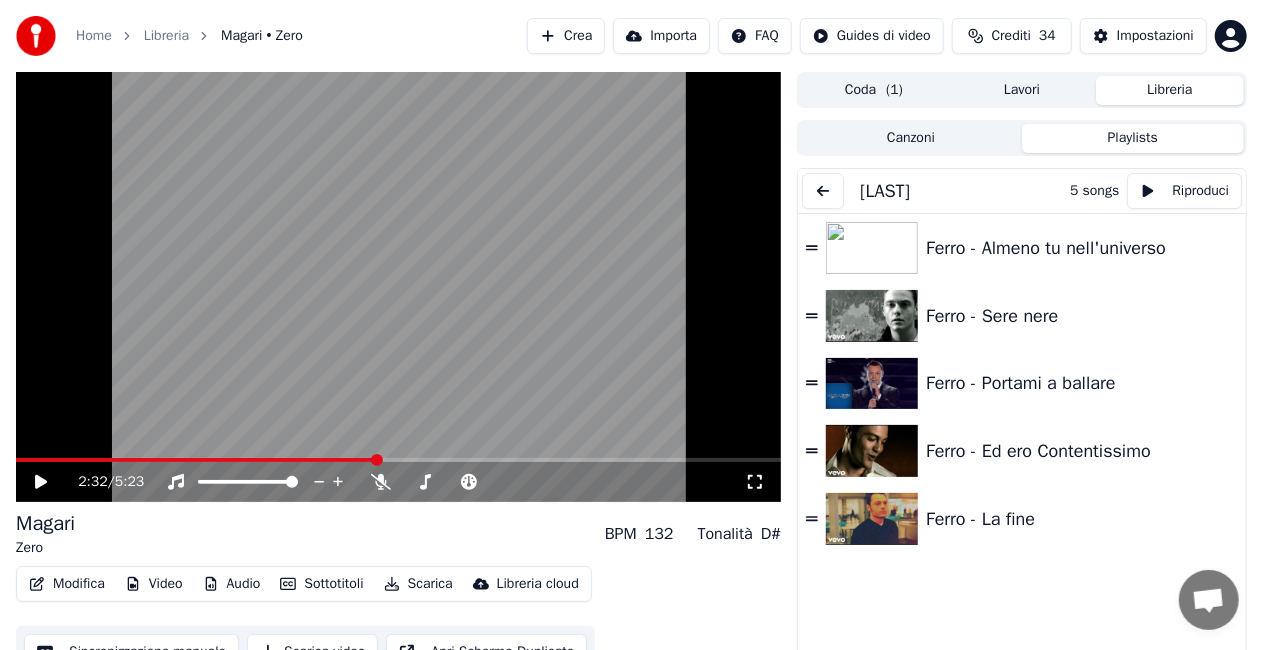 click on "Playlists" at bounding box center (1133, 138) 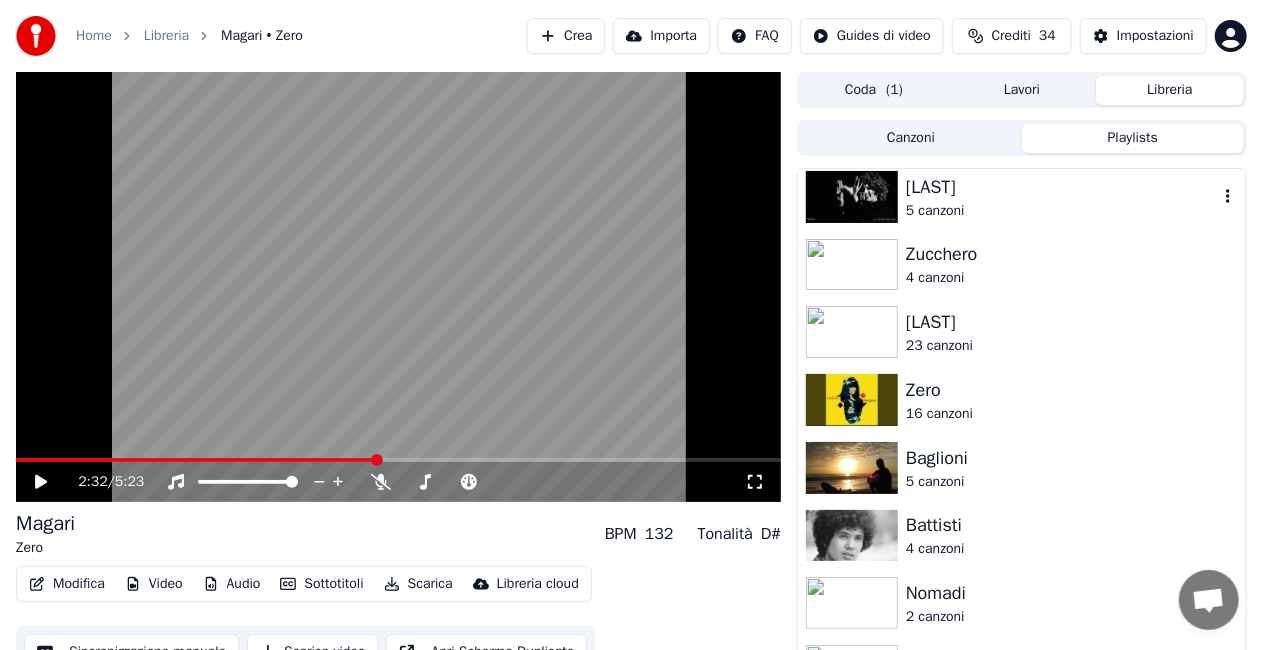 click on "Zero" at bounding box center [1072, 390] 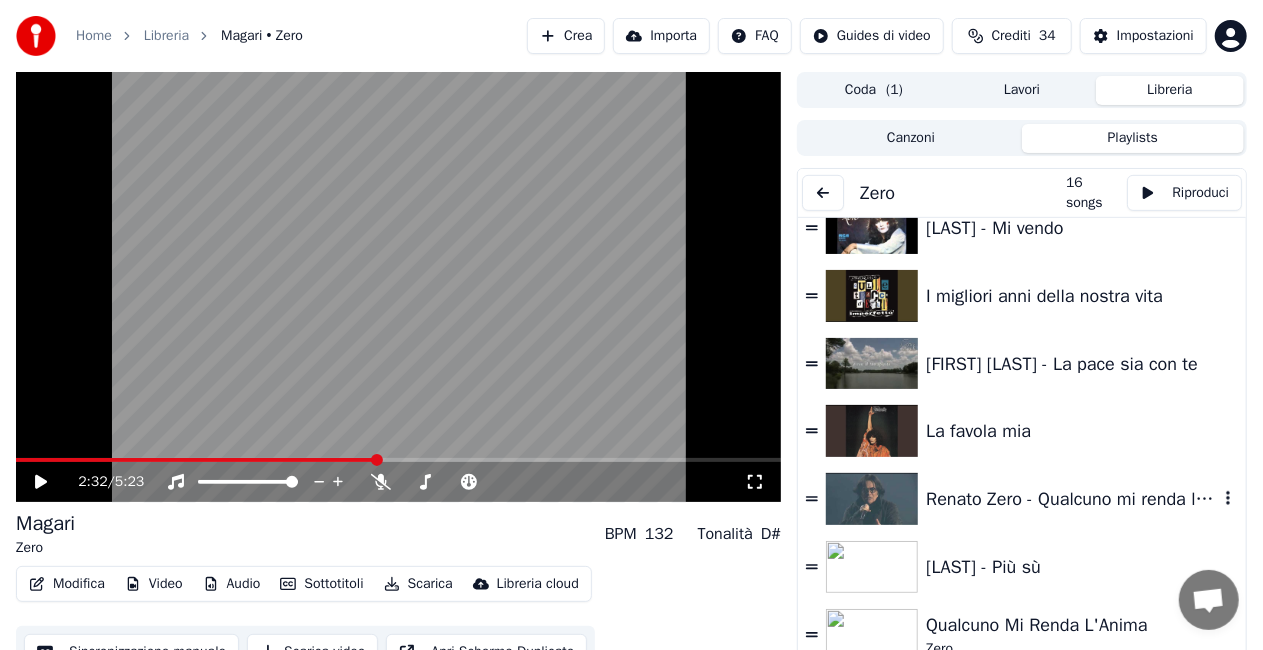scroll, scrollTop: 614, scrollLeft: 0, axis: vertical 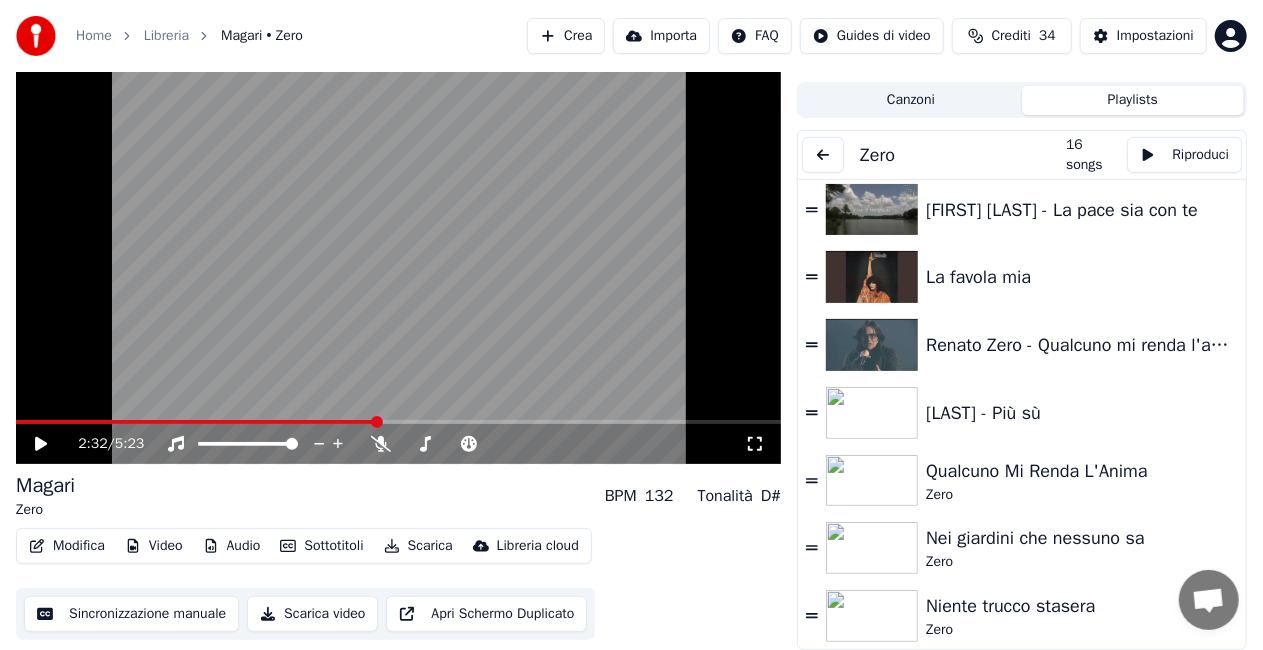 click 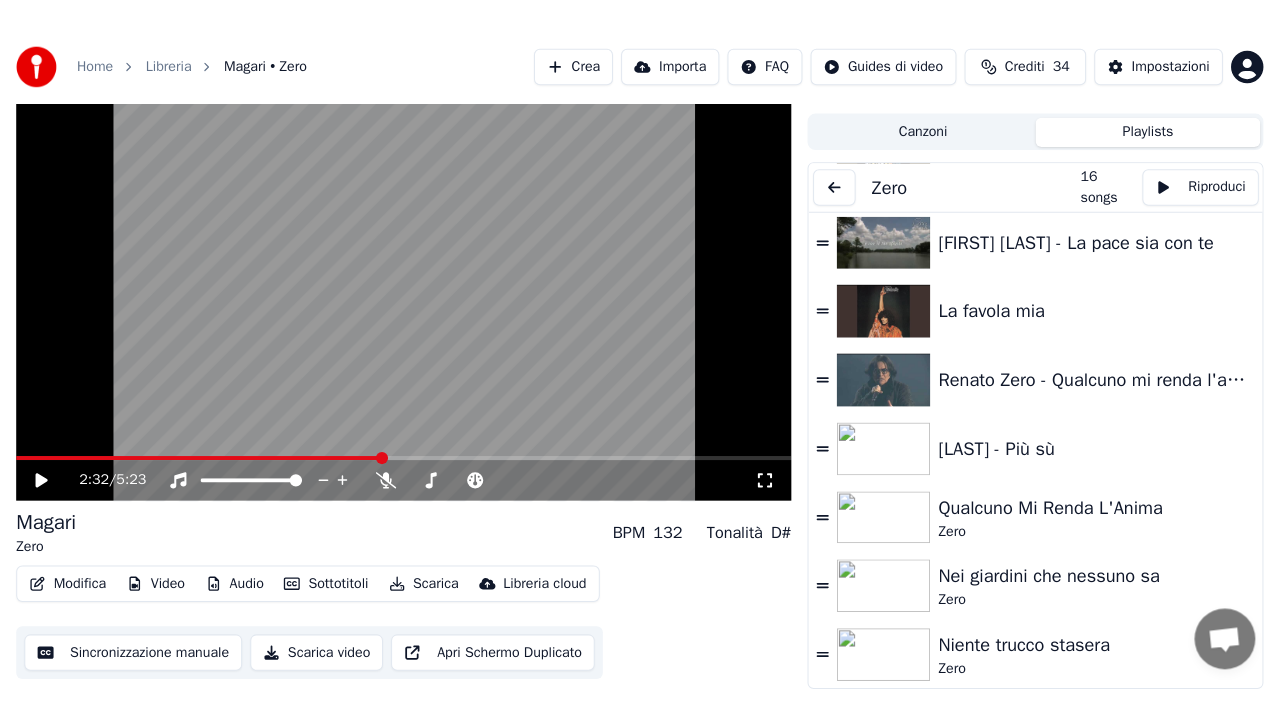 scroll, scrollTop: 24, scrollLeft: 0, axis: vertical 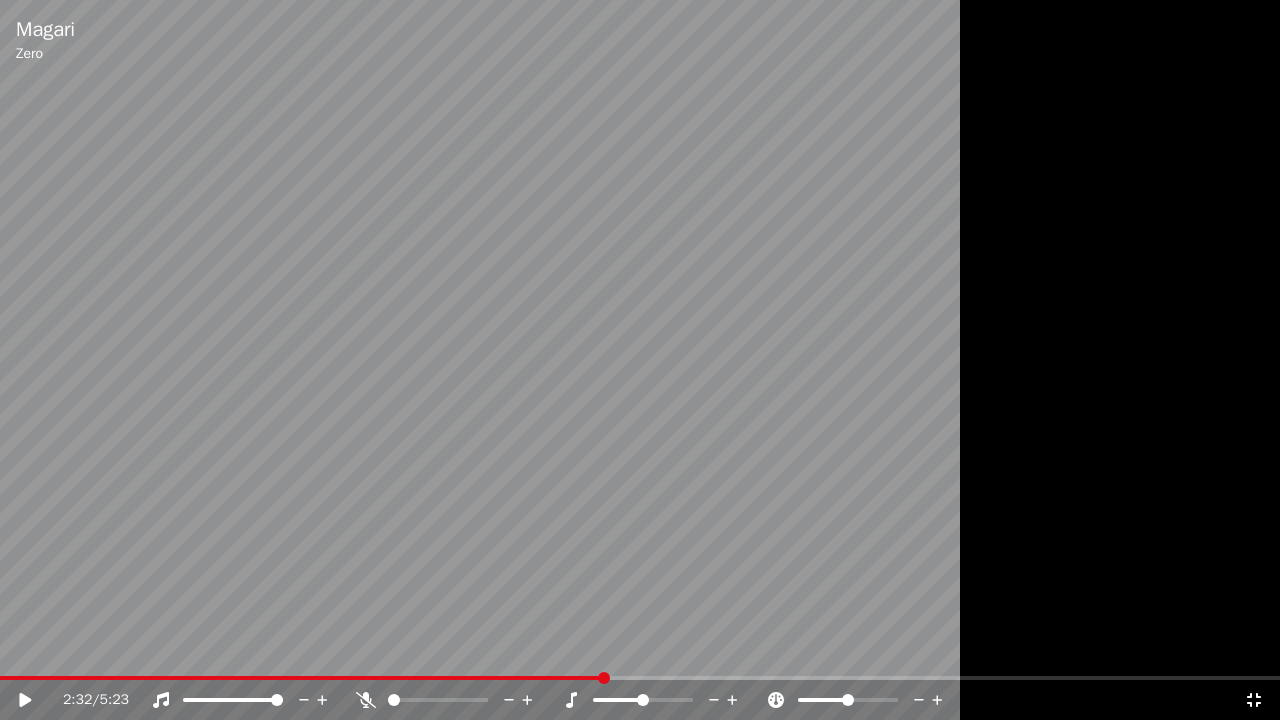click on "2:32  /  5:23" at bounding box center (640, 700) 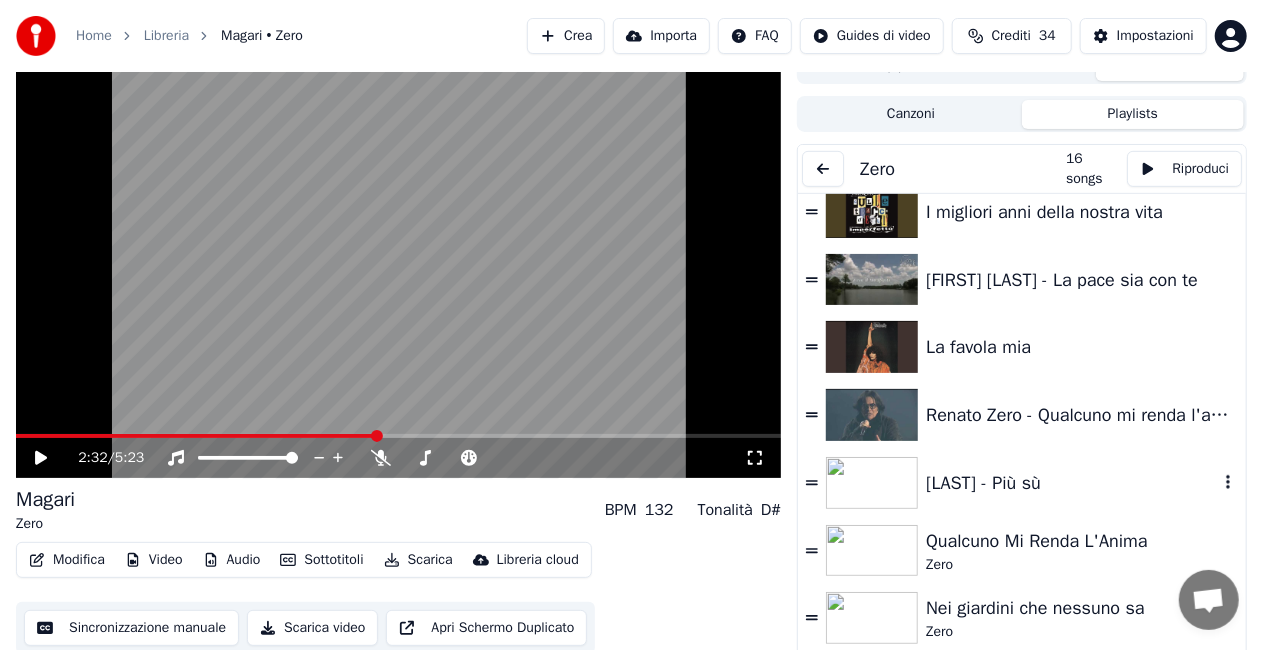 click on "[LAST] - Più sù" at bounding box center [1072, 483] 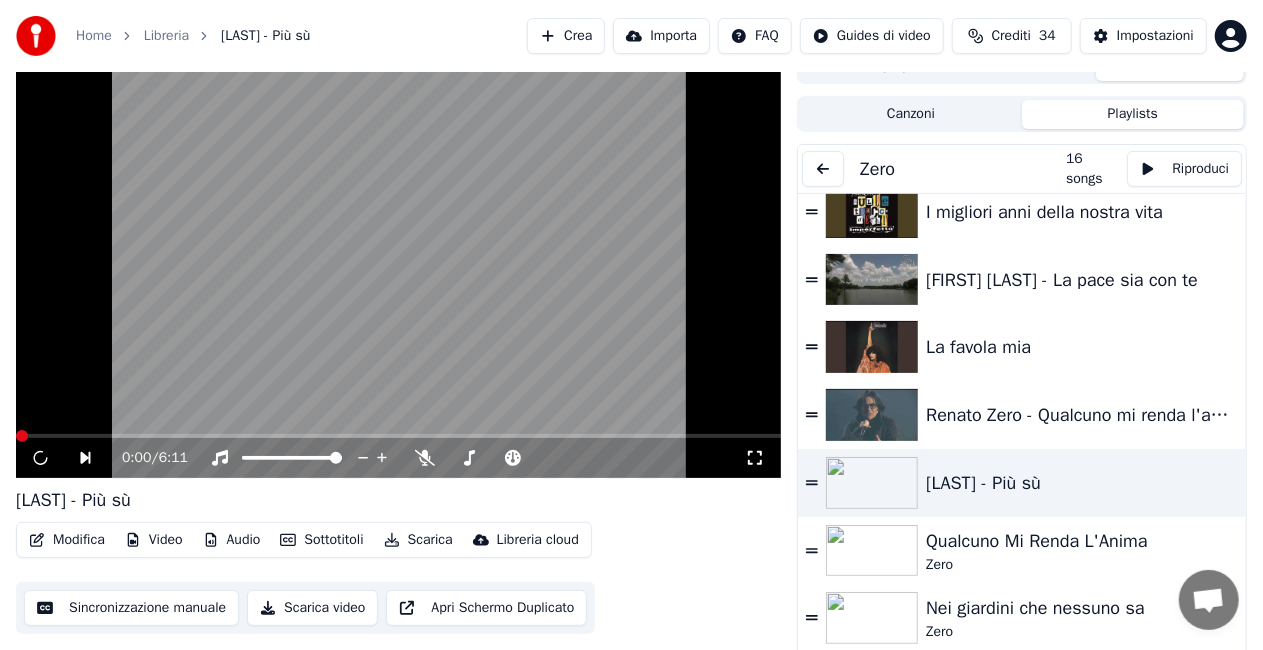 click 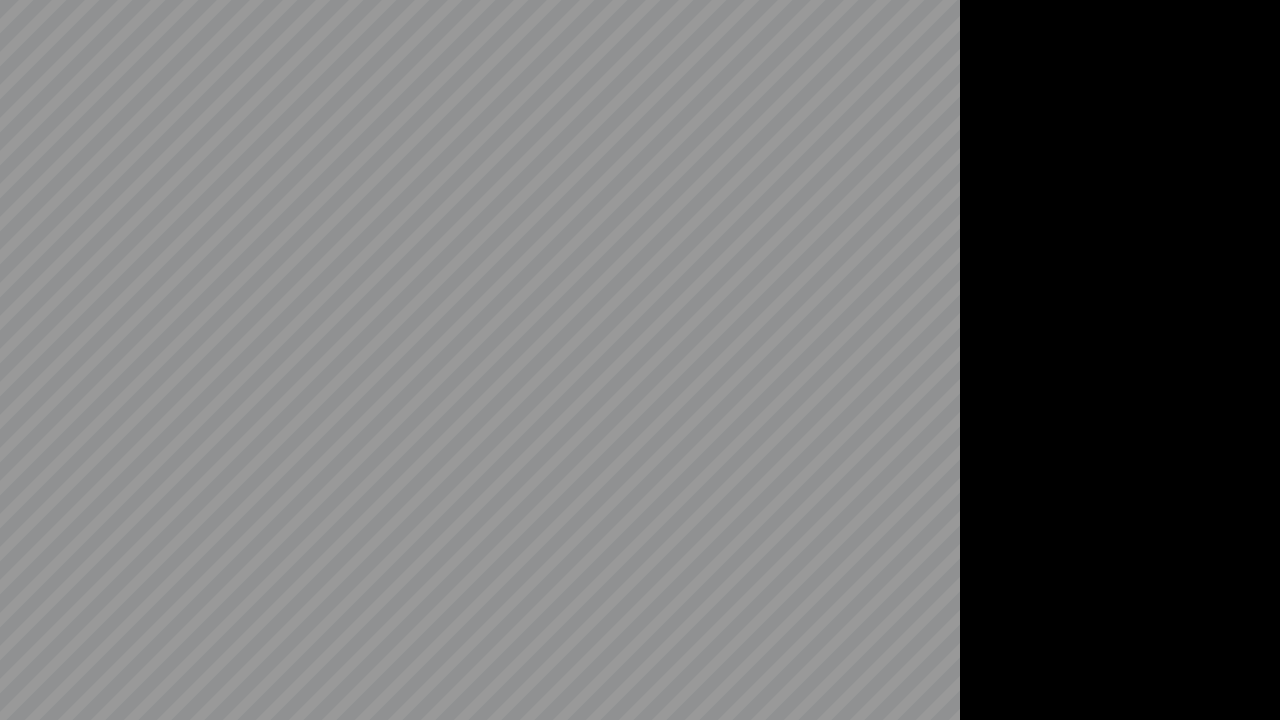 click at bounding box center (640, 360) 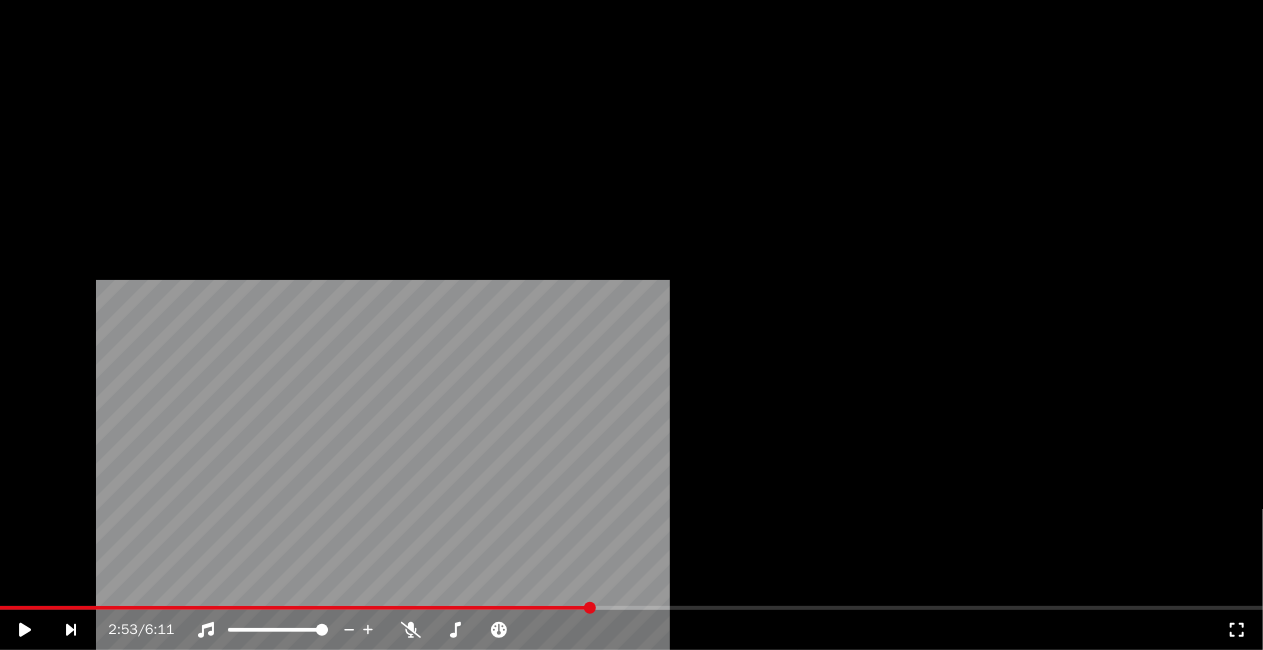 scroll, scrollTop: 0, scrollLeft: 0, axis: both 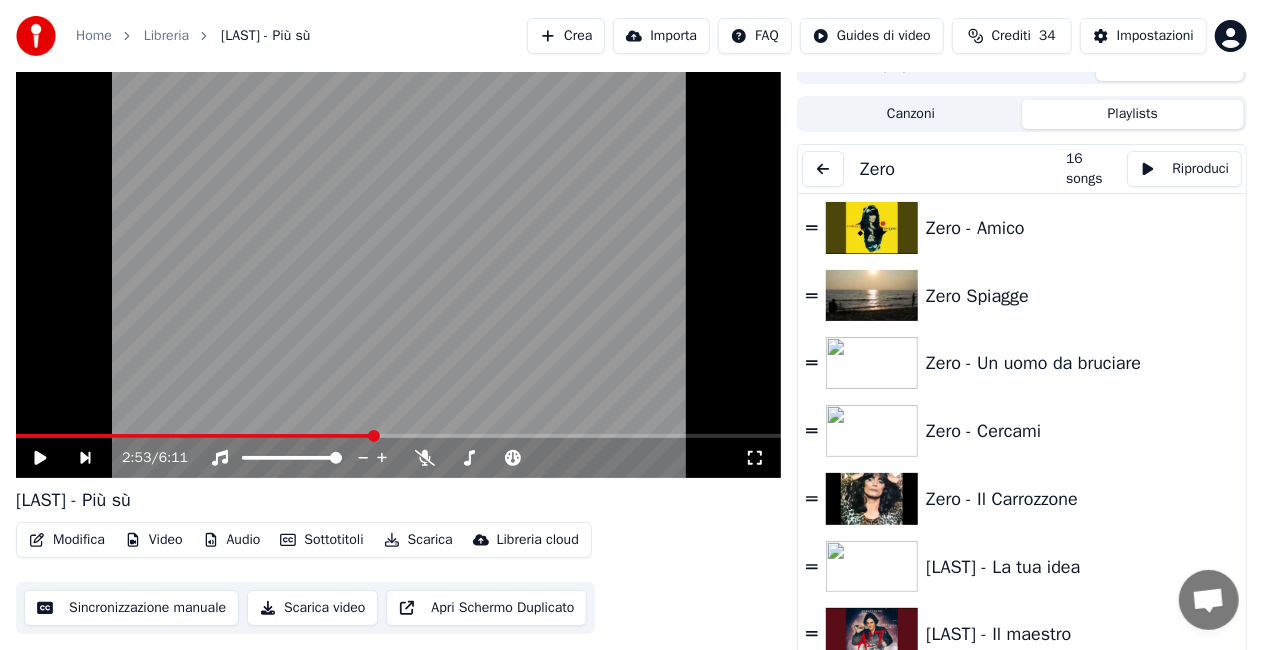 click at bounding box center (823, 169) 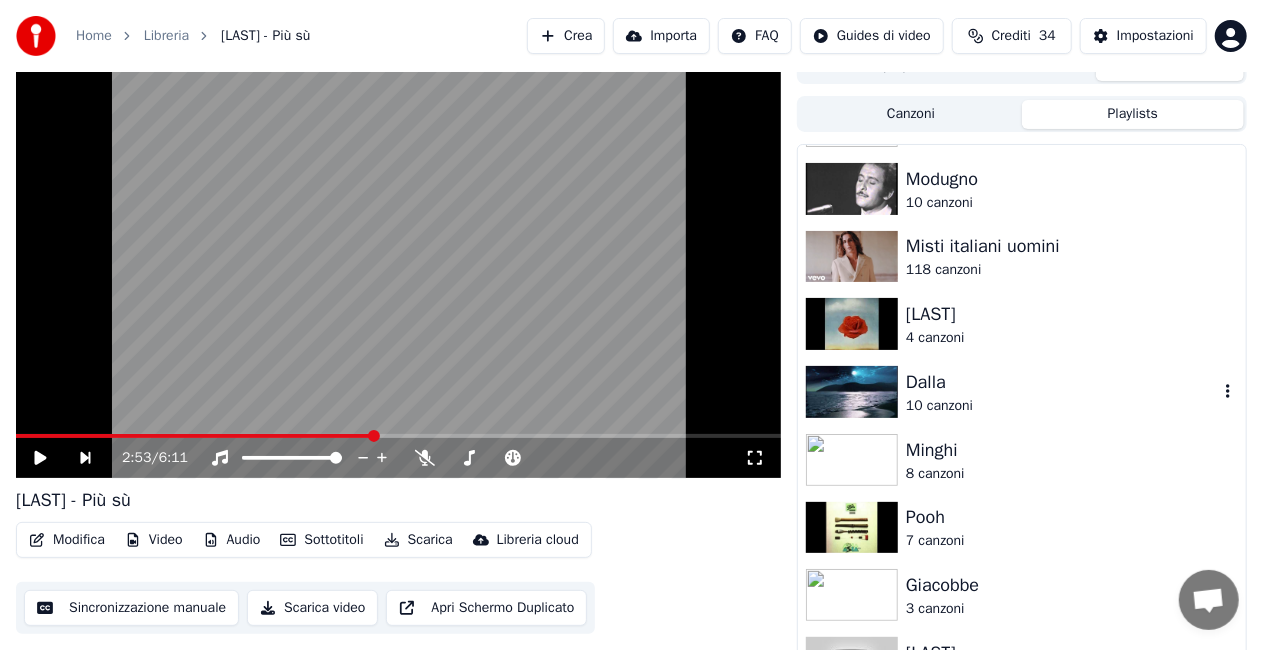 scroll, scrollTop: 1400, scrollLeft: 0, axis: vertical 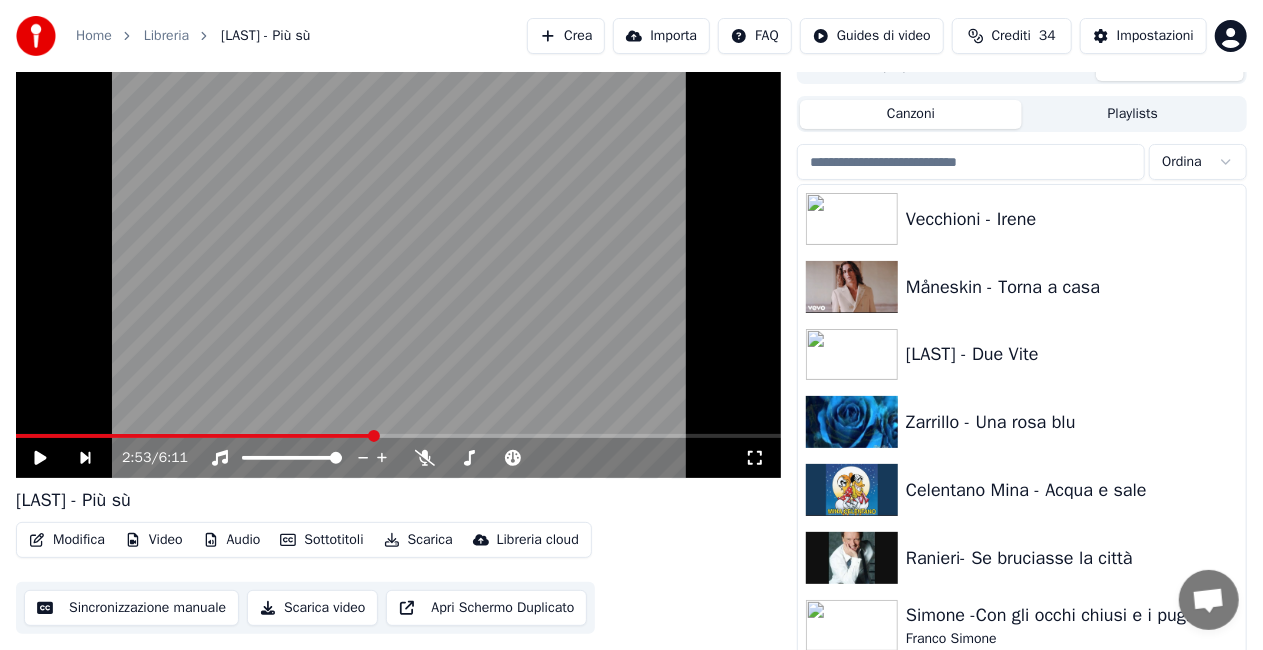 click on "Canzoni" at bounding box center (911, 114) 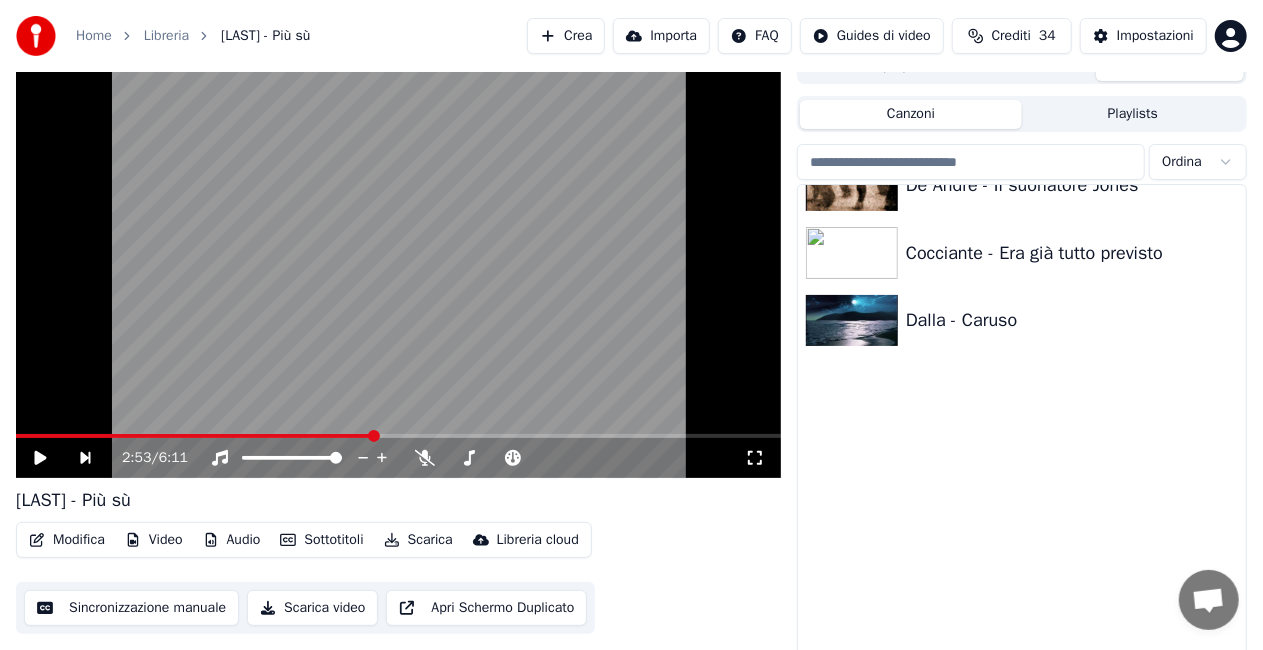 scroll, scrollTop: 1300, scrollLeft: 0, axis: vertical 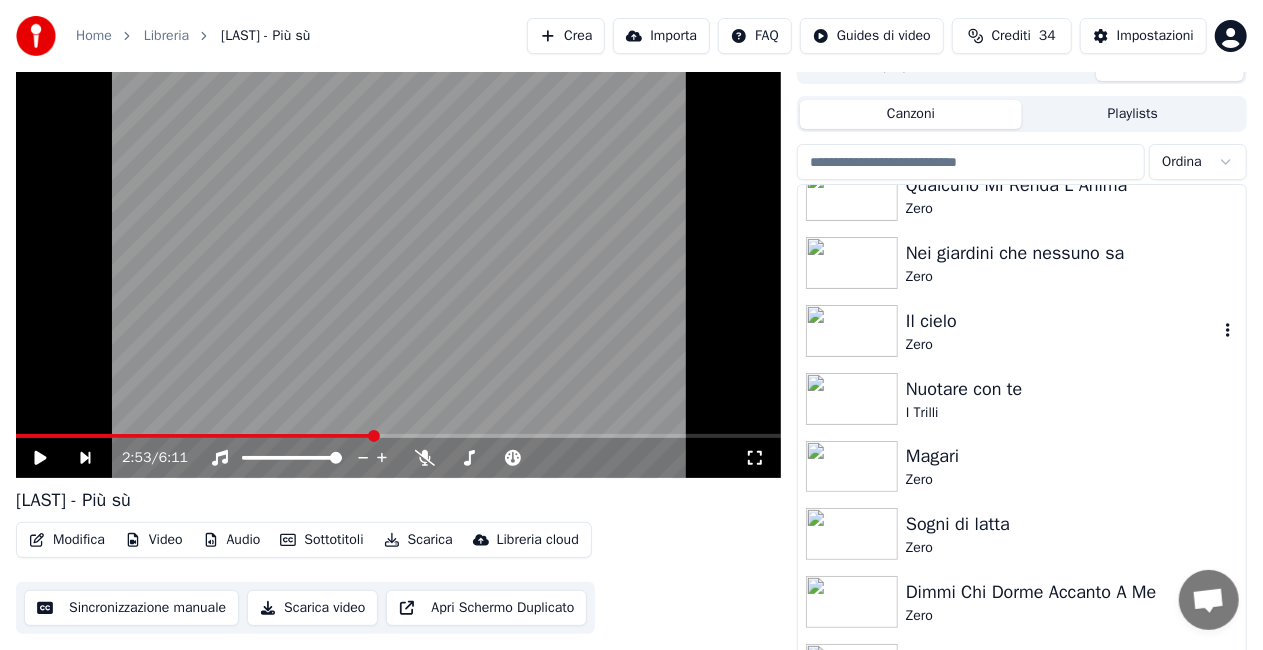 click on "Zero" at bounding box center [1062, 345] 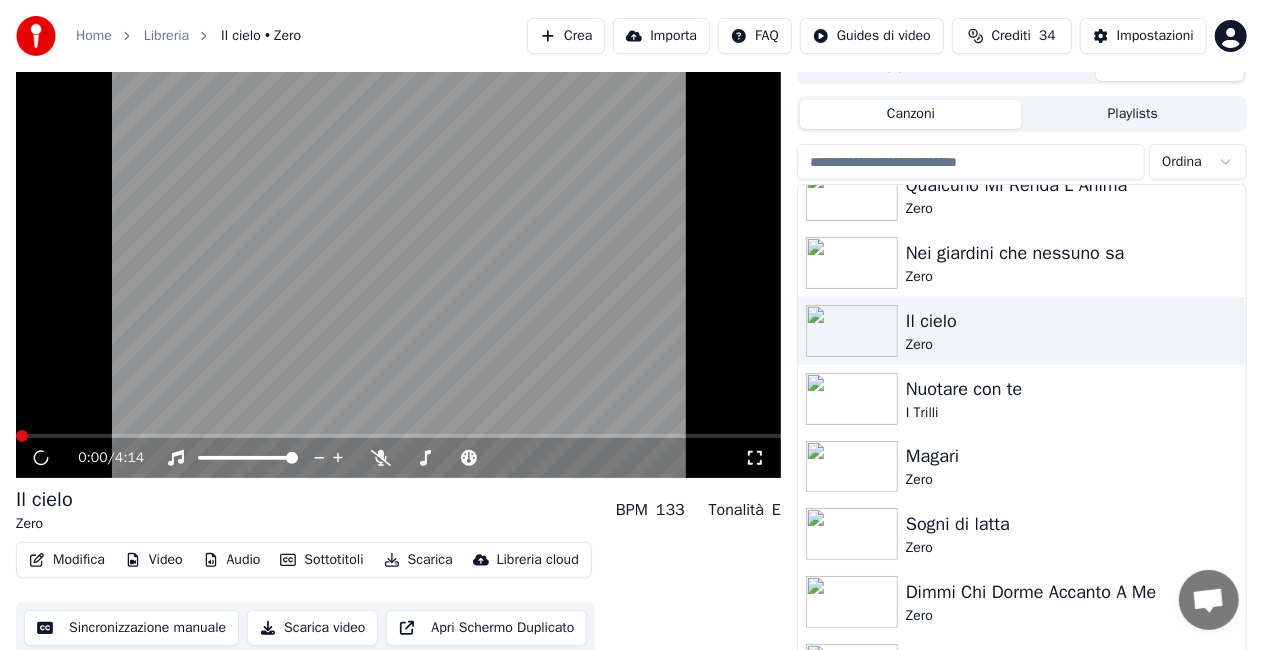drag, startPoint x: 760, startPoint y: 463, endPoint x: 705, endPoint y: 478, distance: 57.00877 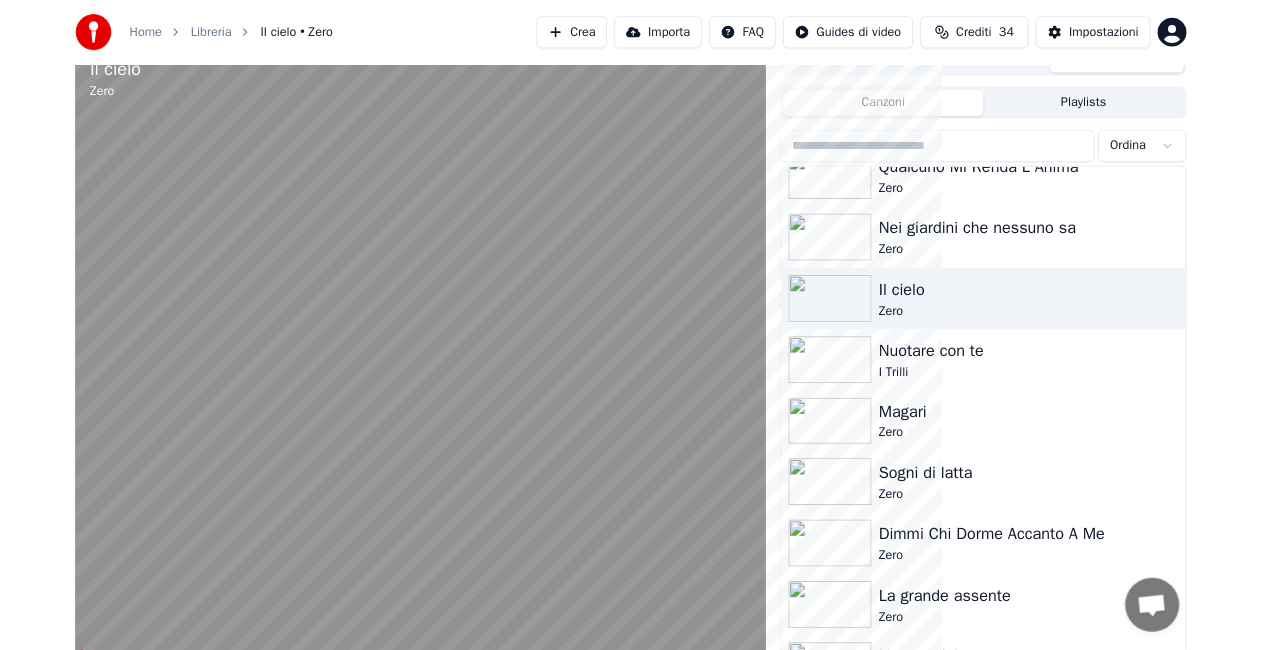 scroll, scrollTop: 0, scrollLeft: 0, axis: both 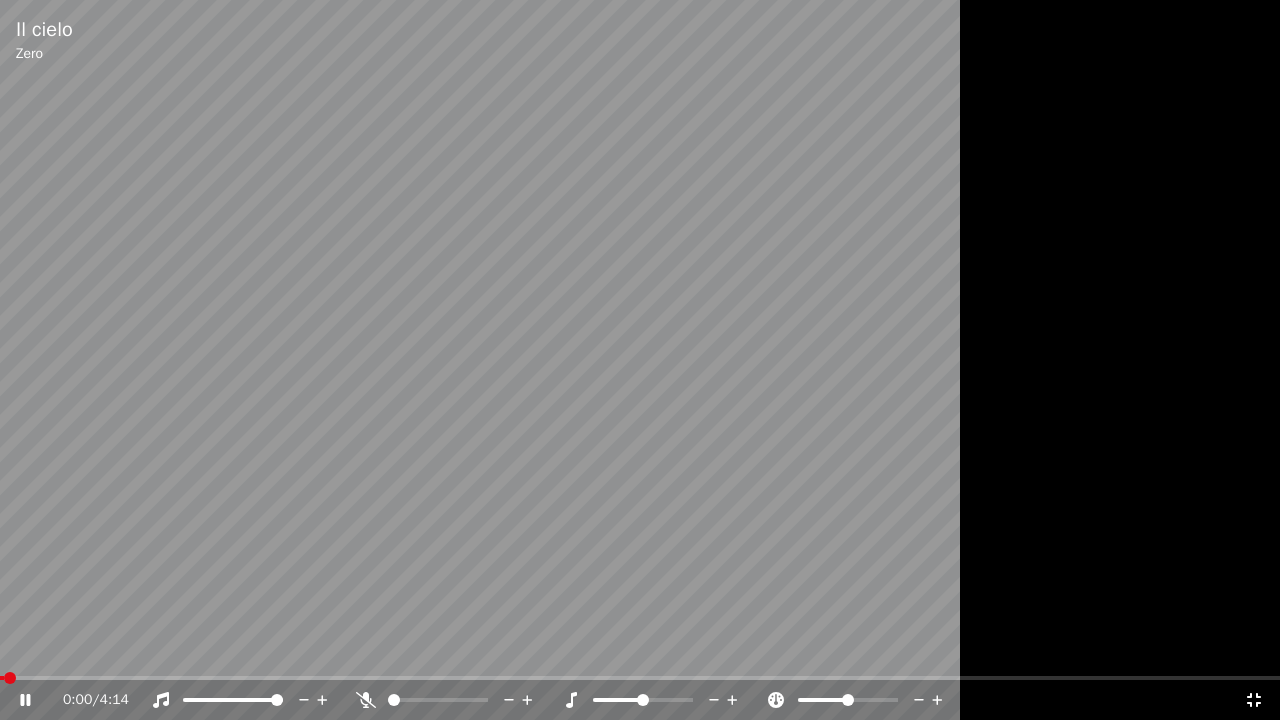 click at bounding box center [640, 360] 